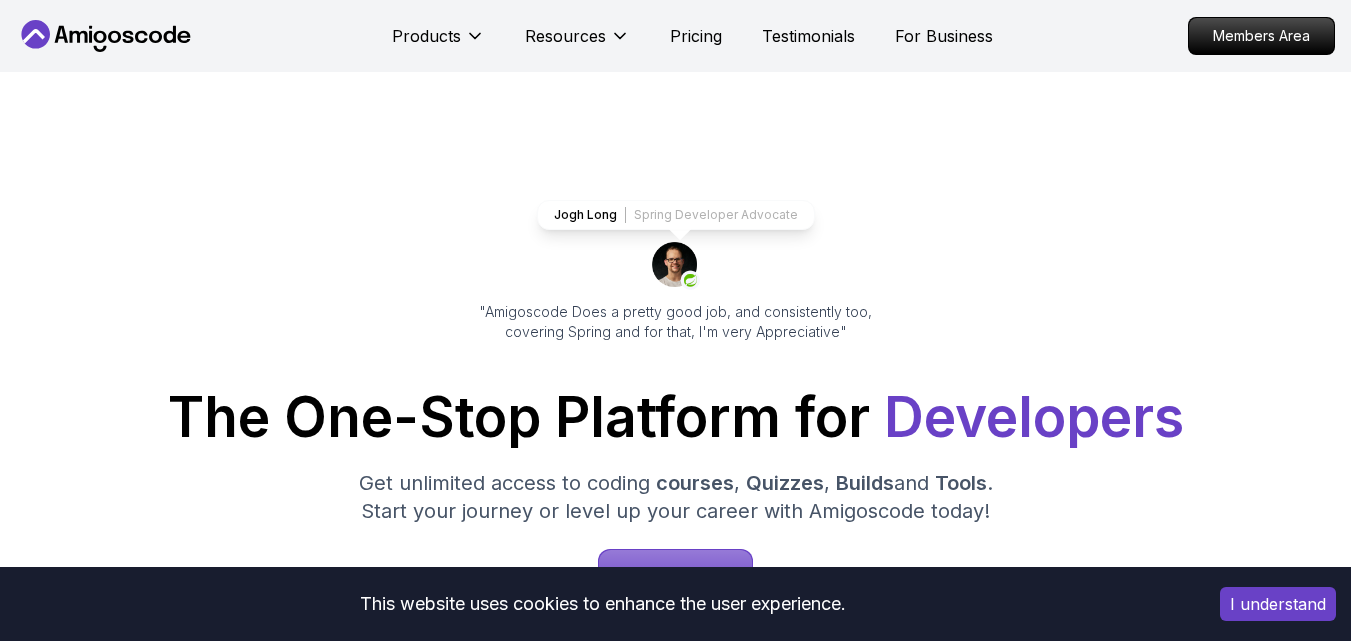 scroll, scrollTop: 0, scrollLeft: 0, axis: both 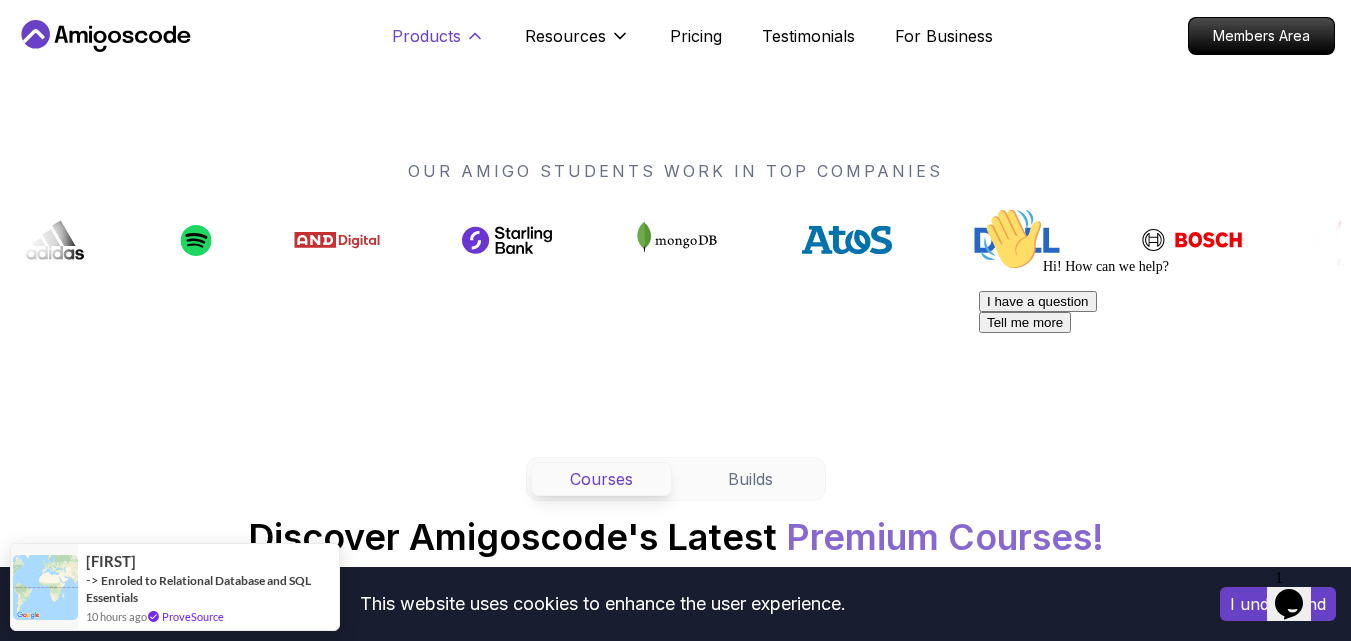click on "Products" at bounding box center (426, 36) 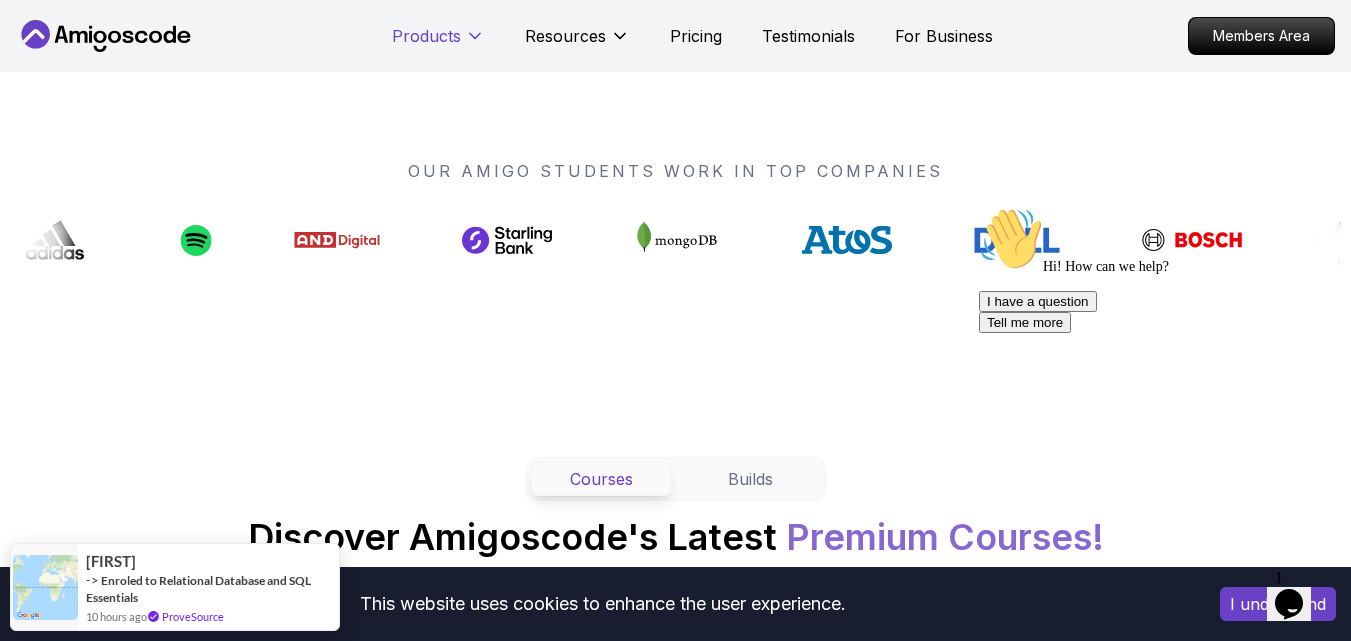 click on "Products" at bounding box center (426, 36) 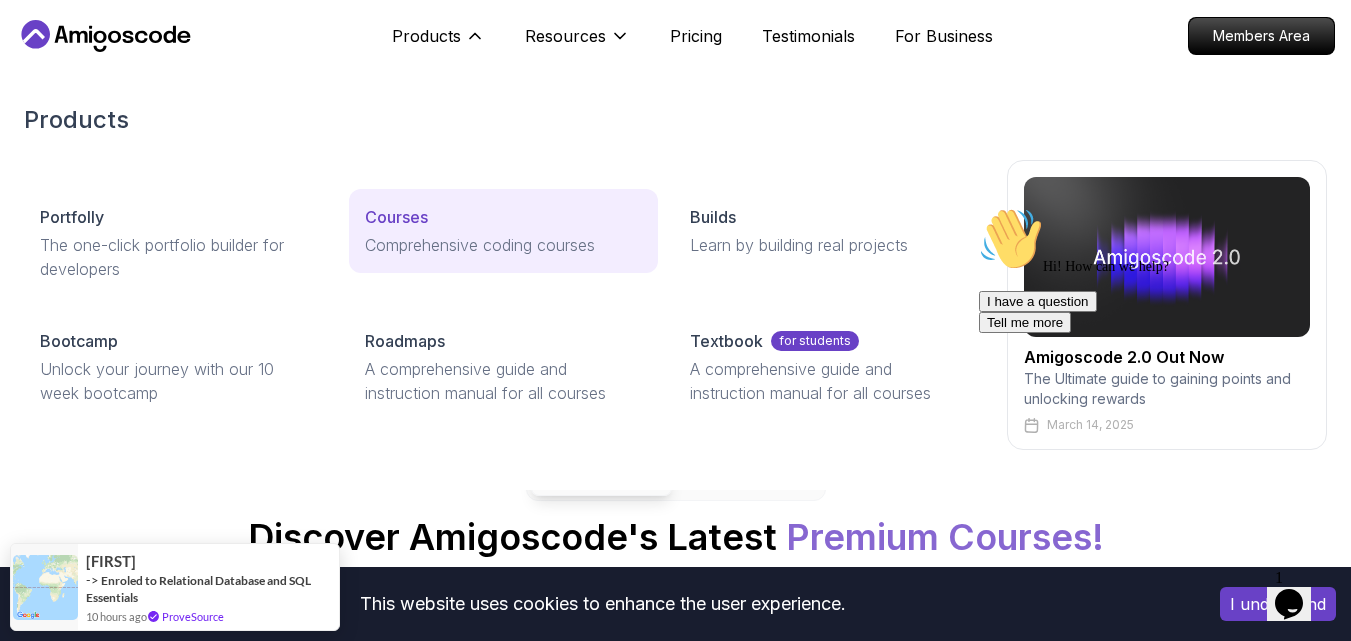 click on "Courses" at bounding box center [396, 217] 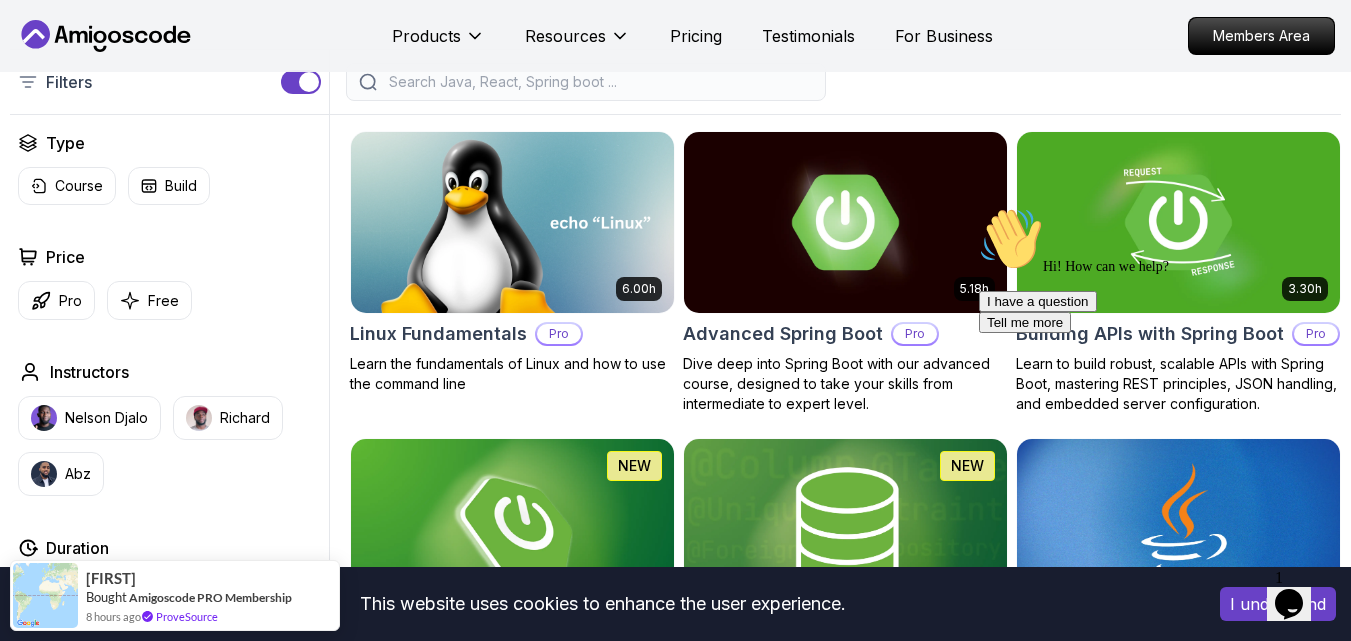 scroll, scrollTop: 500, scrollLeft: 0, axis: vertical 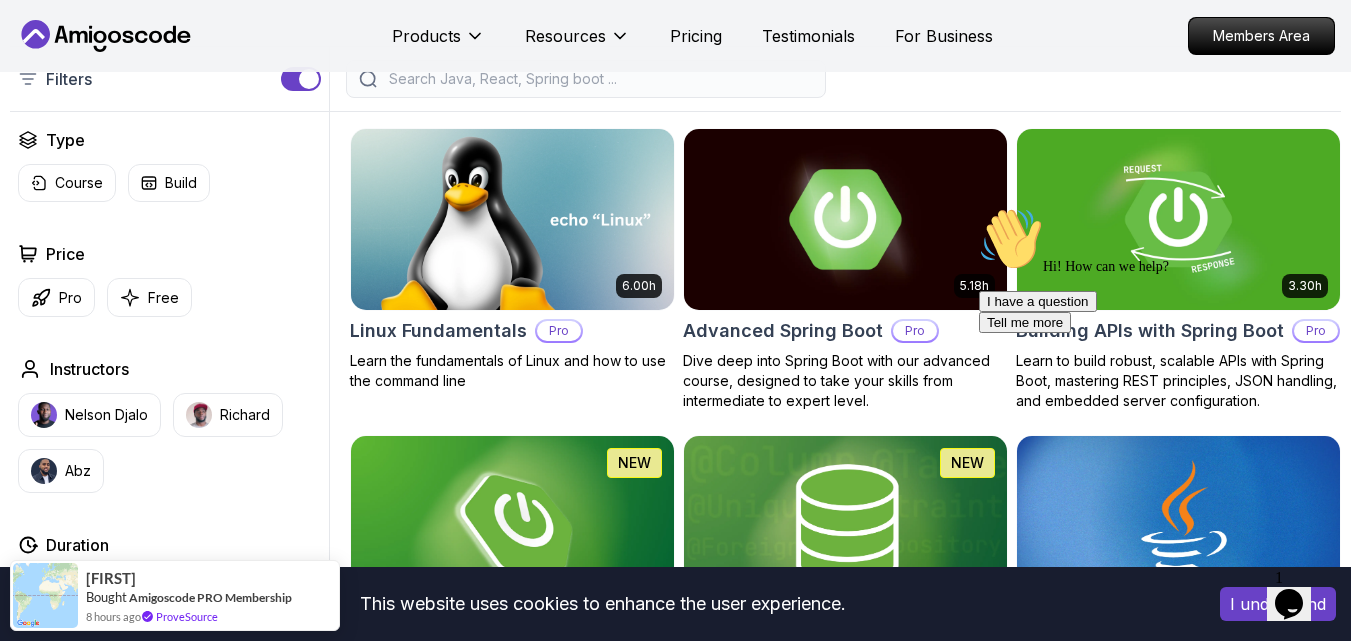 click on "This website uses cookies to enhance the user experience. I understand Products Resources Pricing Testimonials For Business Members Area Products Resources Pricing Testimonials For Business Members Area All Courses Learn Java, Spring Boot, DevOps & More with Amigoscode Premium Courses Master in-demand skills like Java, Spring Boot, DevOps, React, and more through hands-on, expert-led courses. Advance your software development career with real-world projects and practical learning. Filters Filters Type Course Build Price Pro Free Instructors Nelson Djalo Richard Abz Duration 0-1 Hour 1-3 Hours +3 Hours Track Front End Back End Dev Ops Full Stack Level Junior Mid-level Senior 6.00h Linux Fundamentals Pro Learn the fundamentals of Linux and how to use the command line 5.18h Advanced Spring Boot Pro Dive deep into Spring Boot with our advanced course, designed to take your skills from intermediate to expert level. 3.30h Building APIs with Spring Boot Pro 1.67h NEW Spring Boot for Beginners 6.65h NEW Pro 2.41h Pro" at bounding box center [675, 3963] 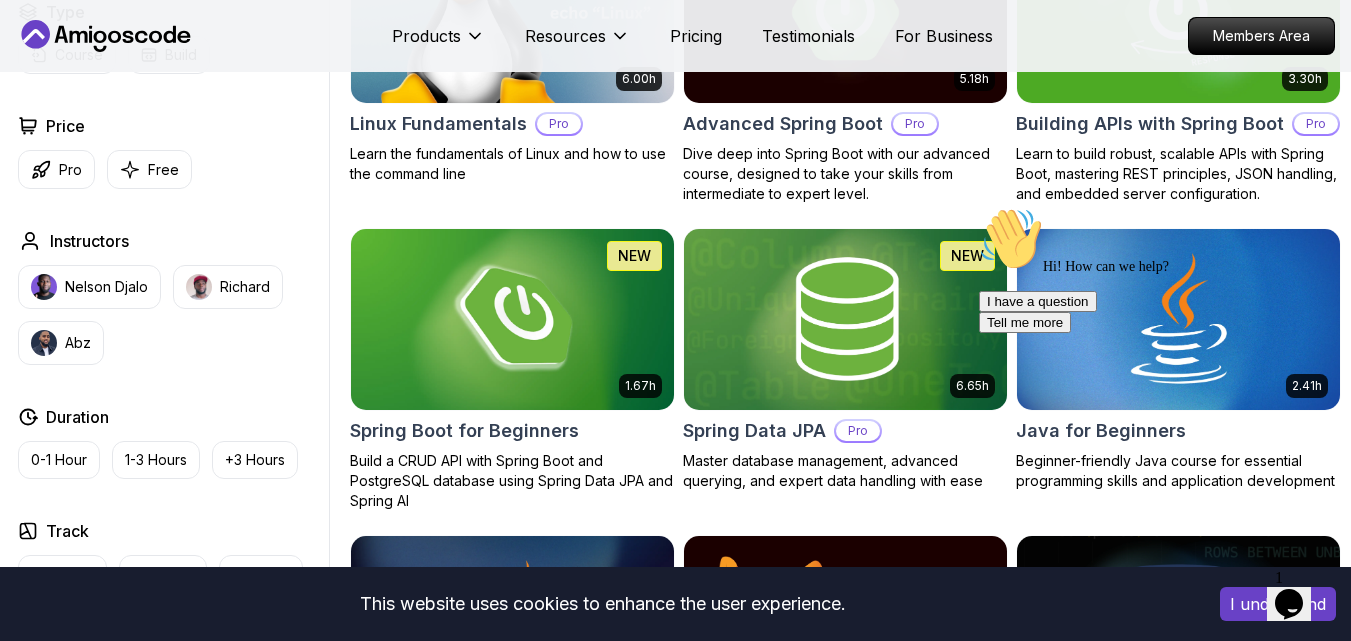 scroll, scrollTop: 700, scrollLeft: 0, axis: vertical 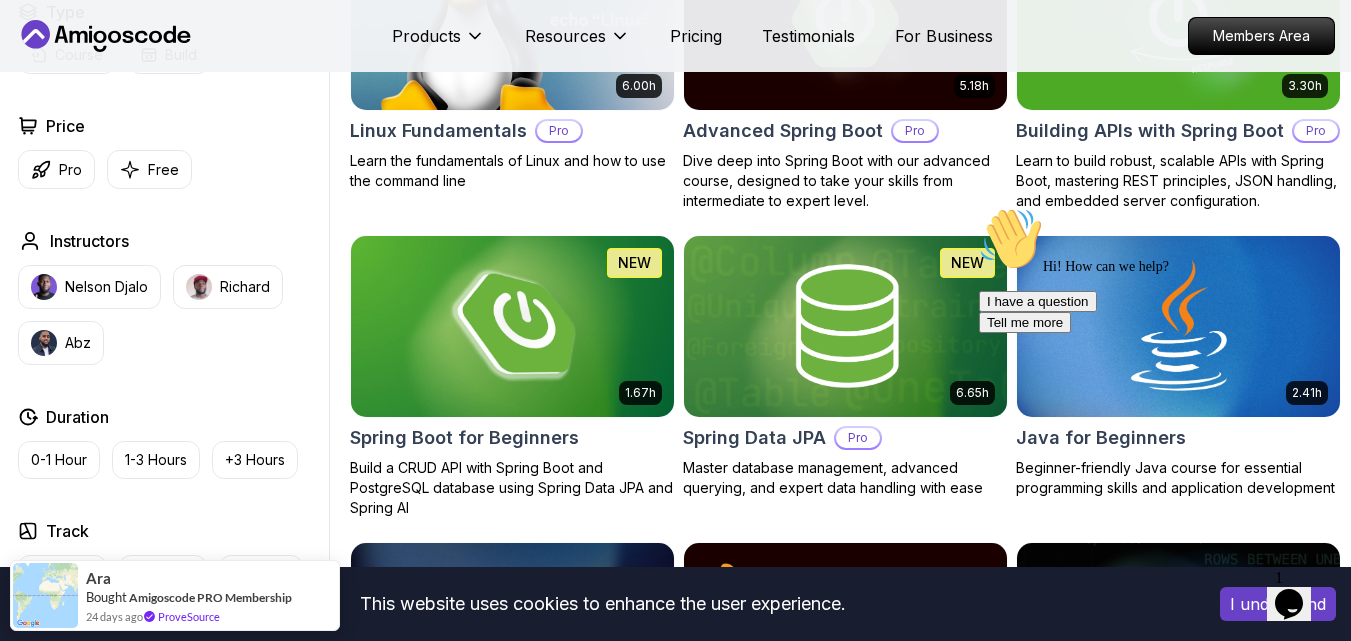 click at bounding box center [512, 326] 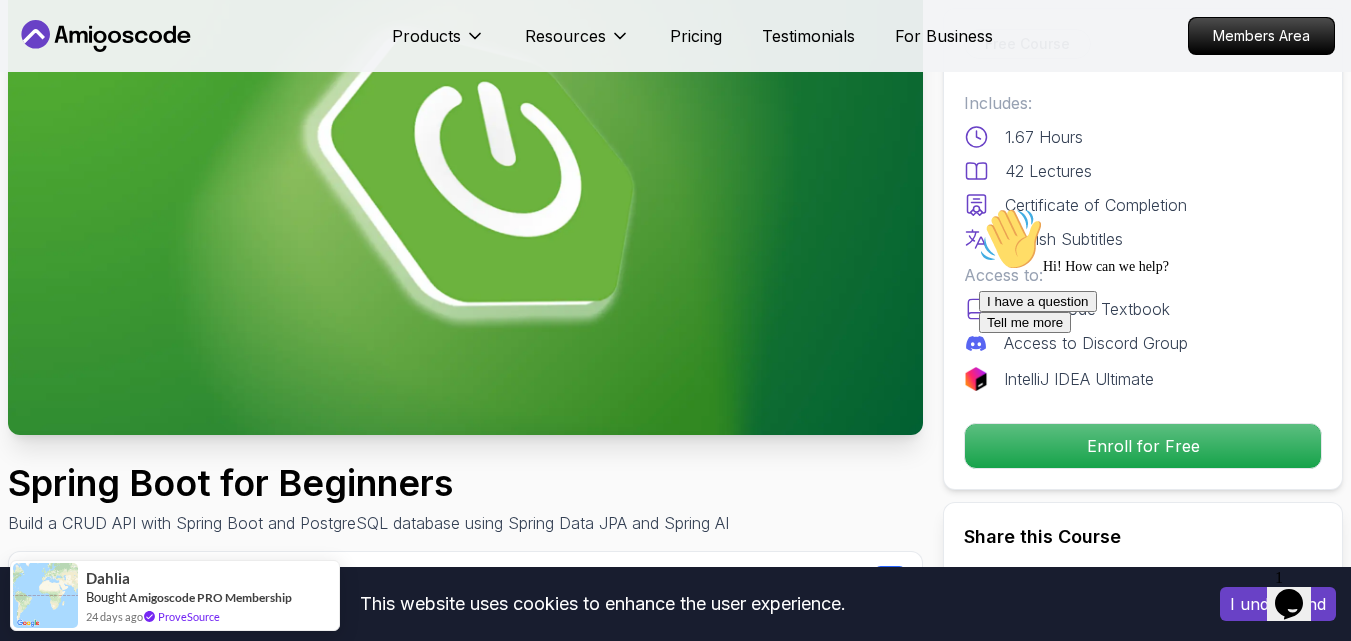 scroll, scrollTop: 300, scrollLeft: 0, axis: vertical 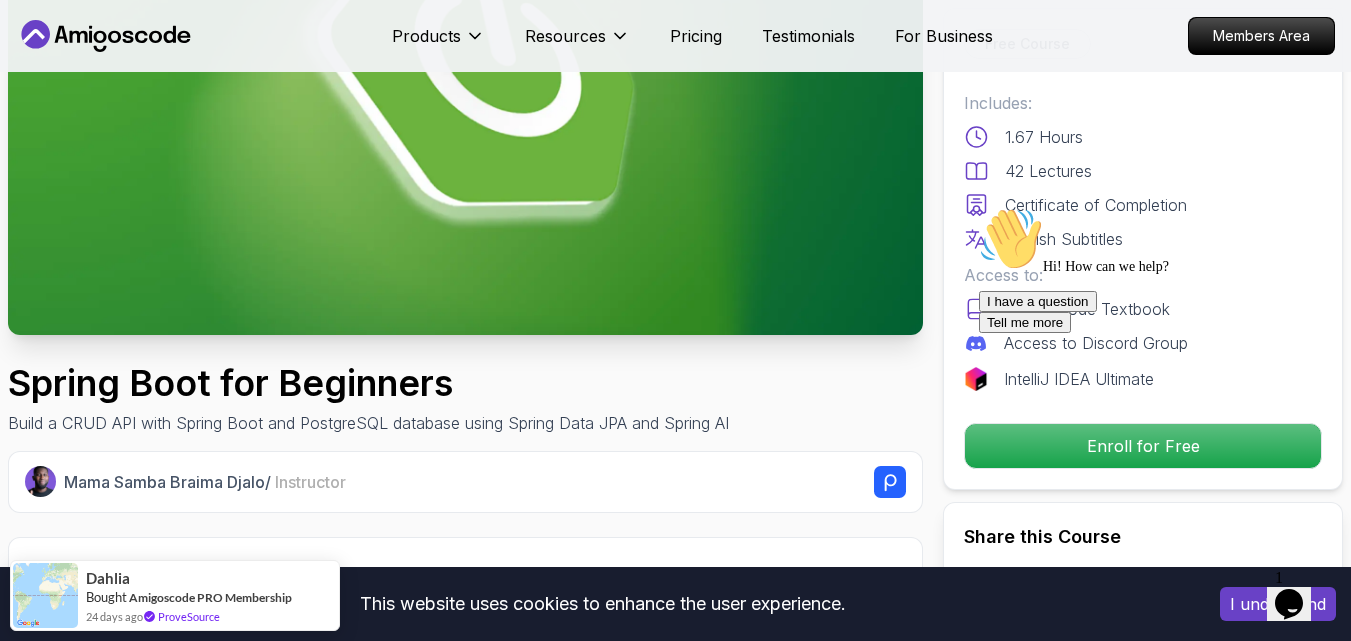 click at bounding box center [979, 207] 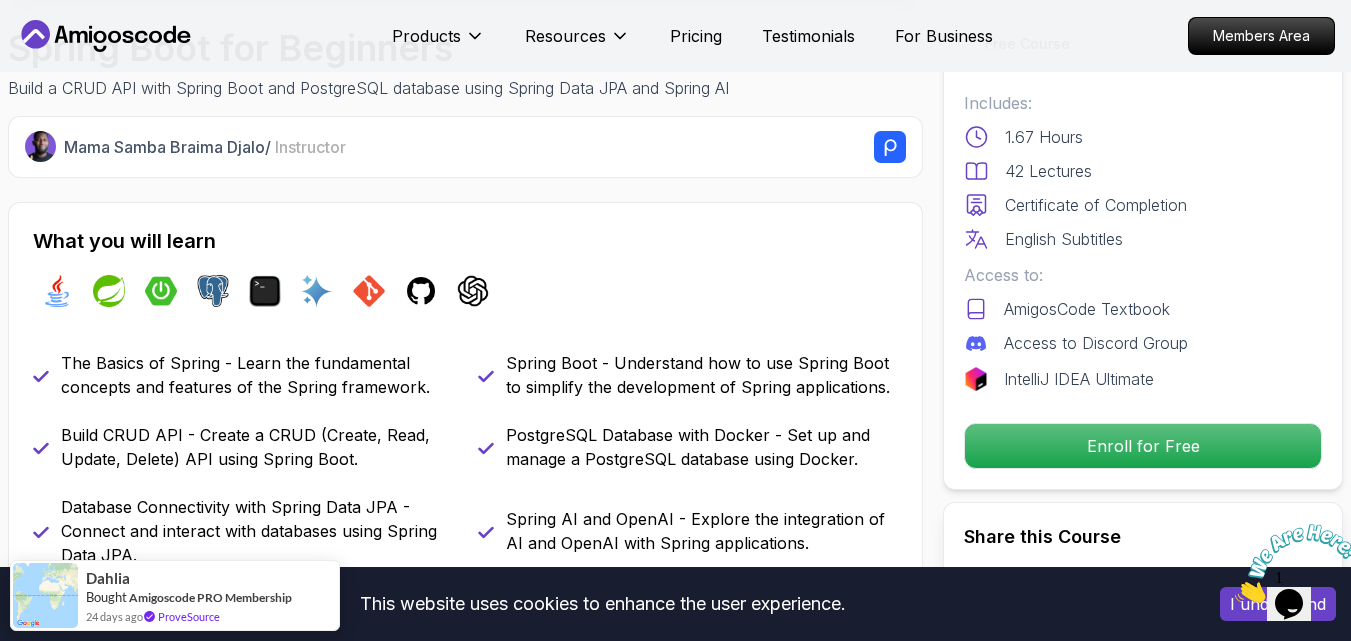 scroll, scrollTop: 600, scrollLeft: 0, axis: vertical 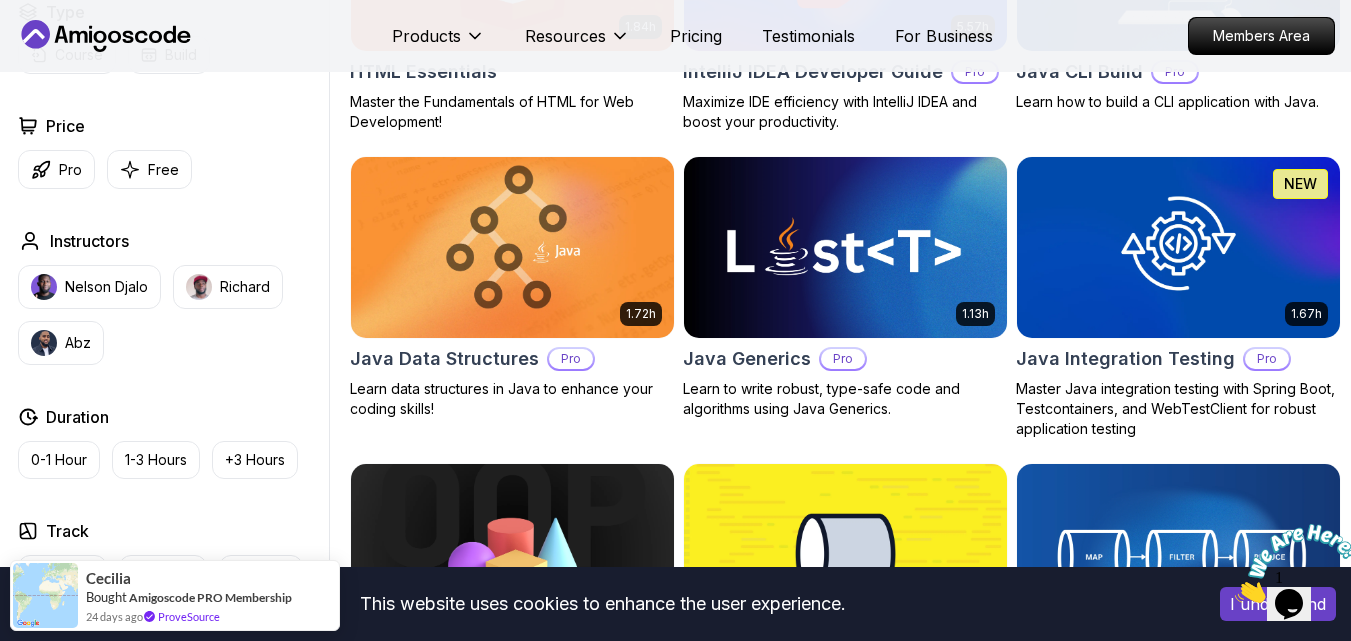 click on "Java CLI Build" at bounding box center [1079, 72] 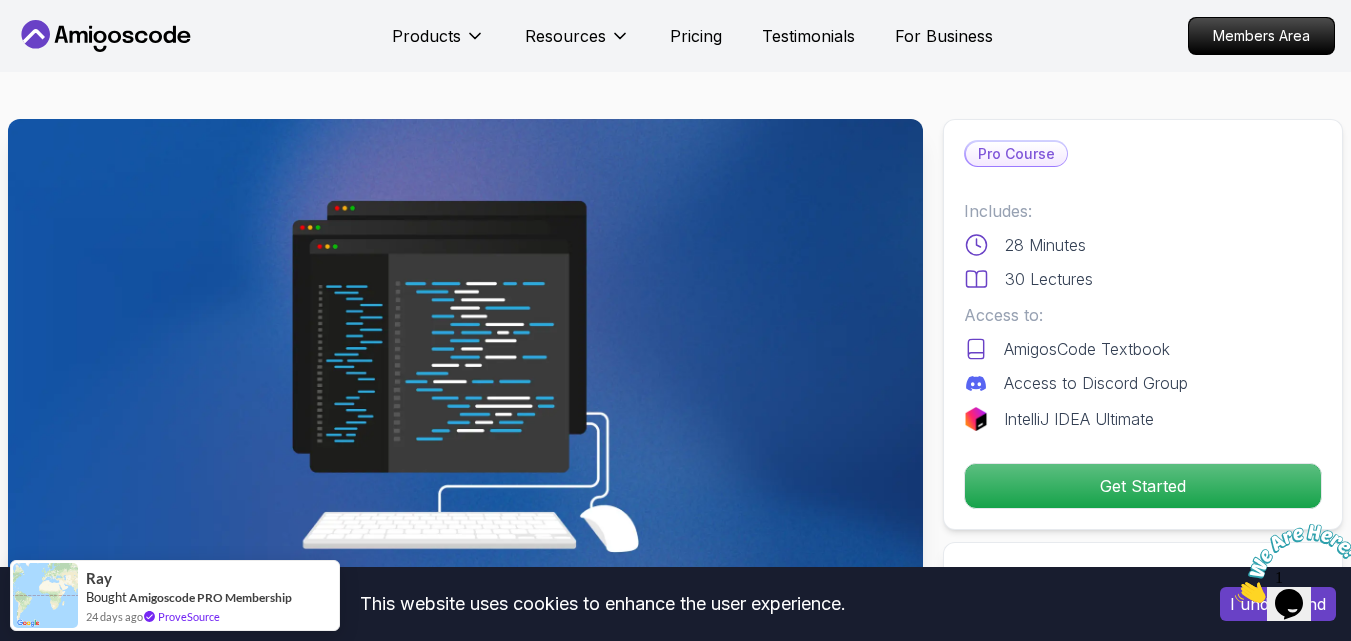scroll, scrollTop: 0, scrollLeft: 0, axis: both 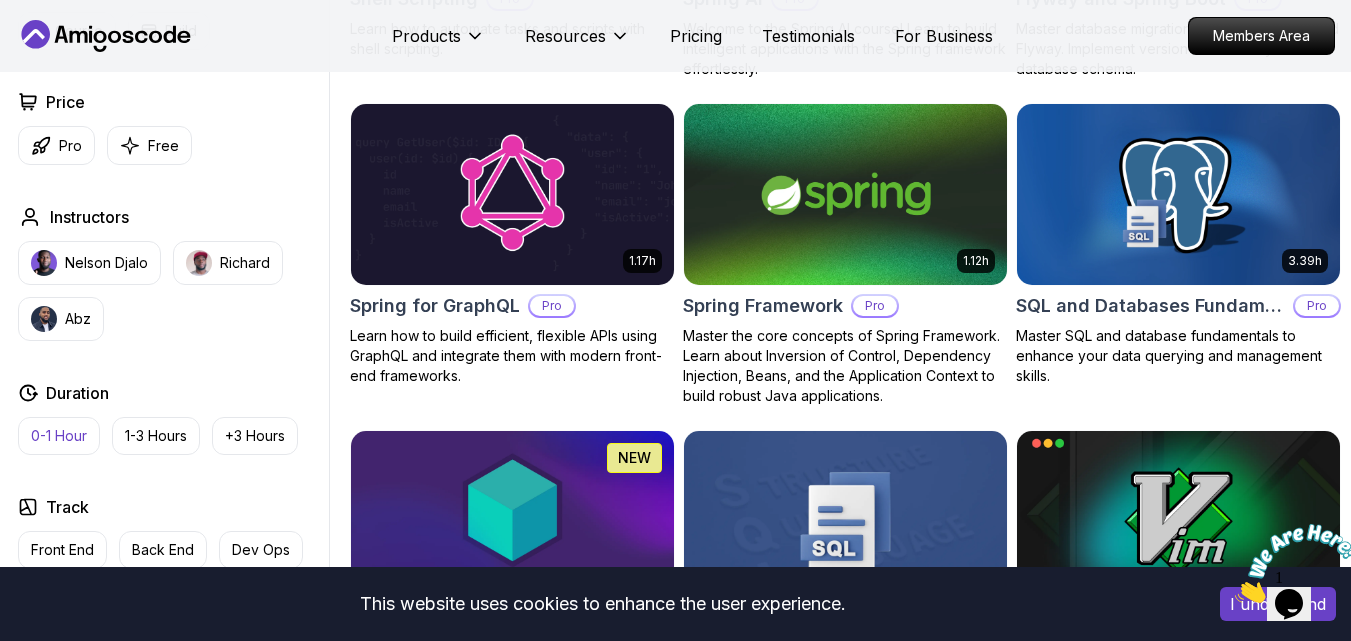 click on "0-1 Hour" at bounding box center [59, 436] 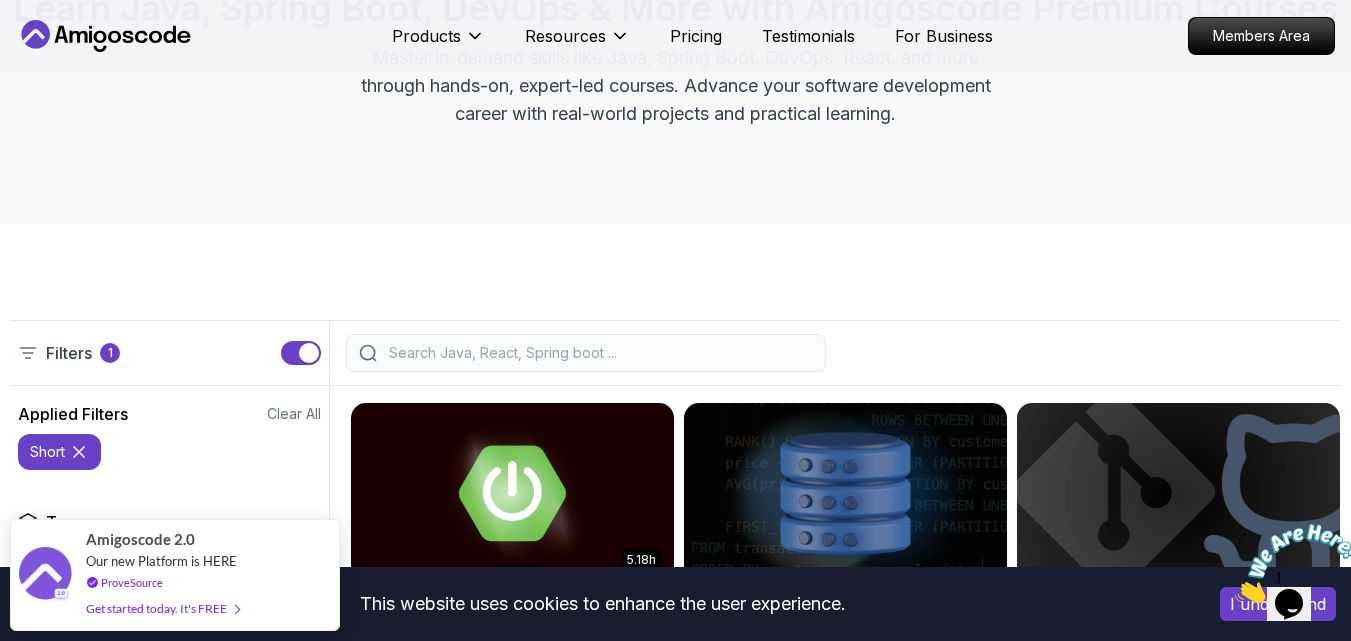 scroll, scrollTop: 400, scrollLeft: 0, axis: vertical 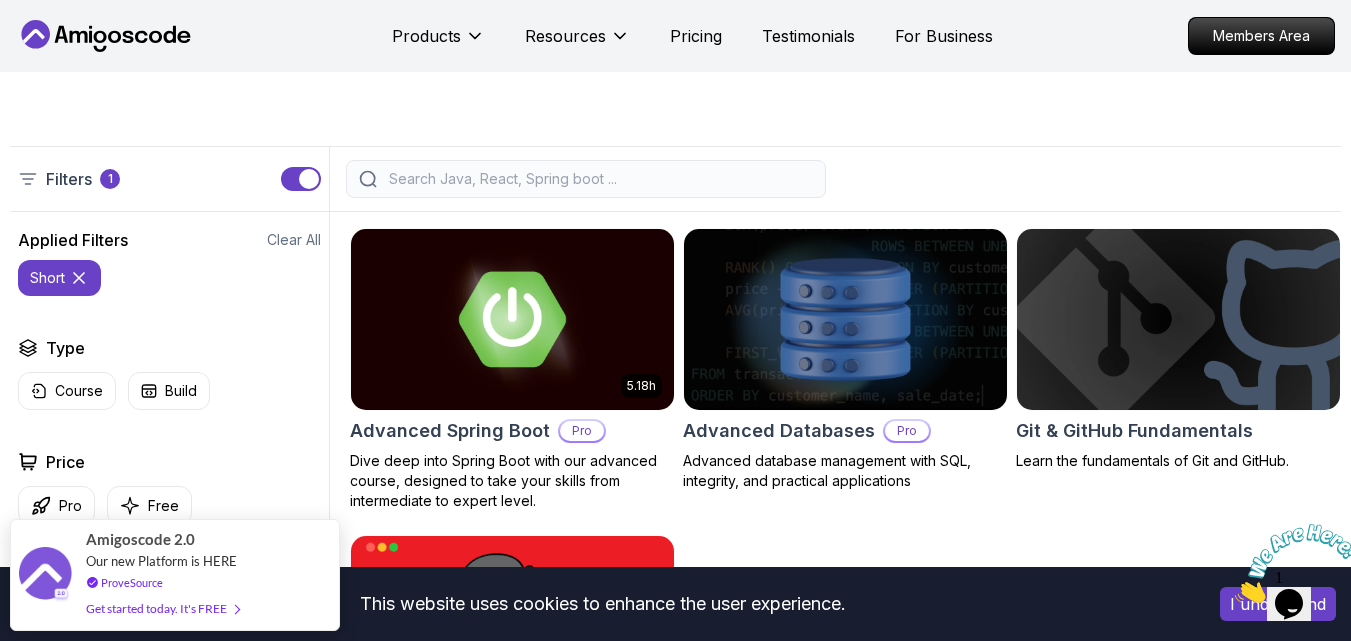 click 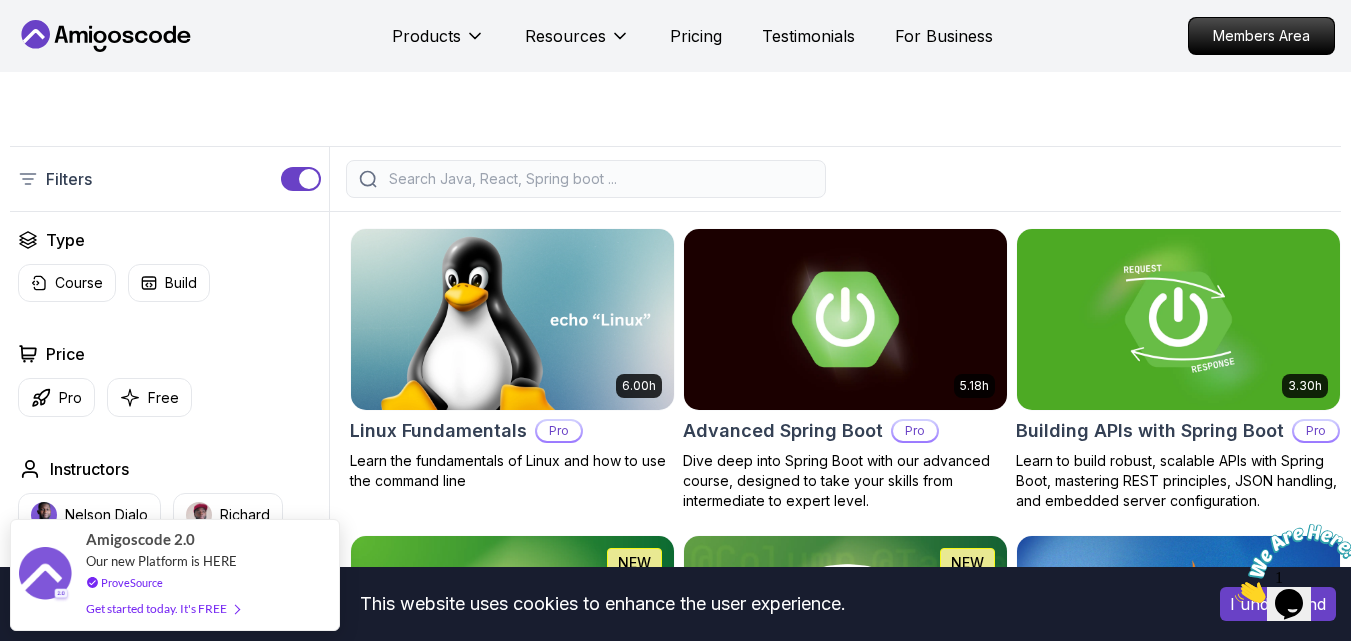 click on "Filters" at bounding box center [170, 179] 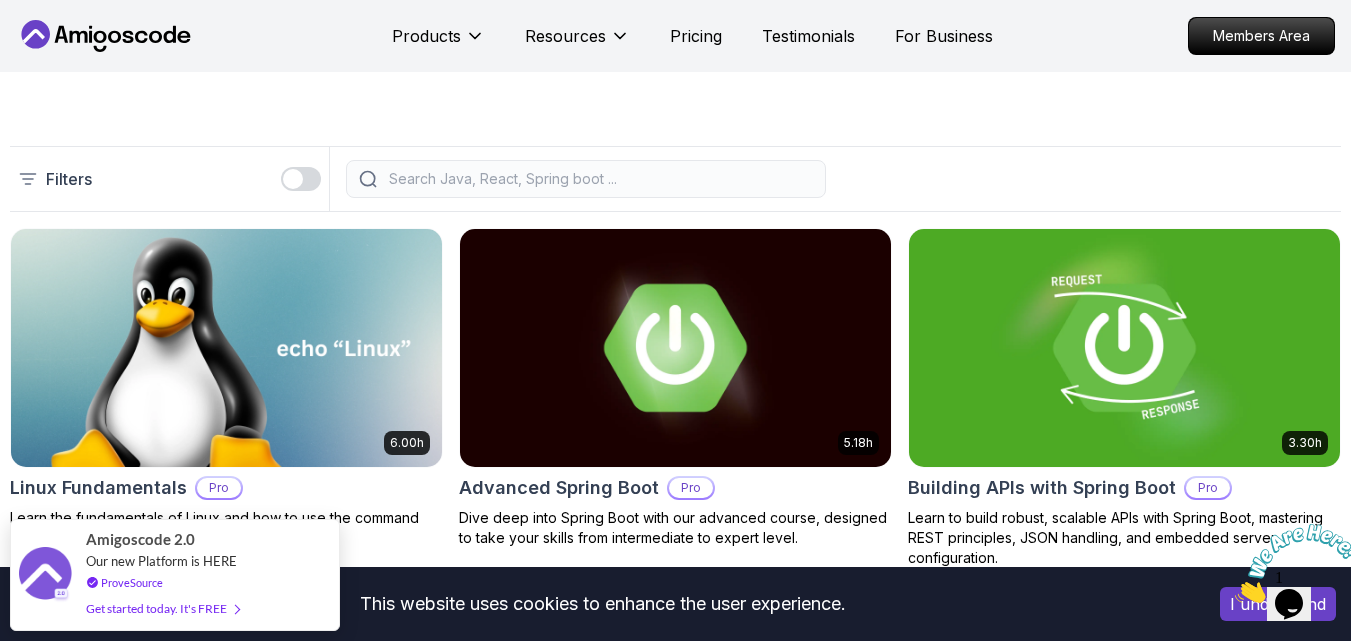 click at bounding box center (301, 179) 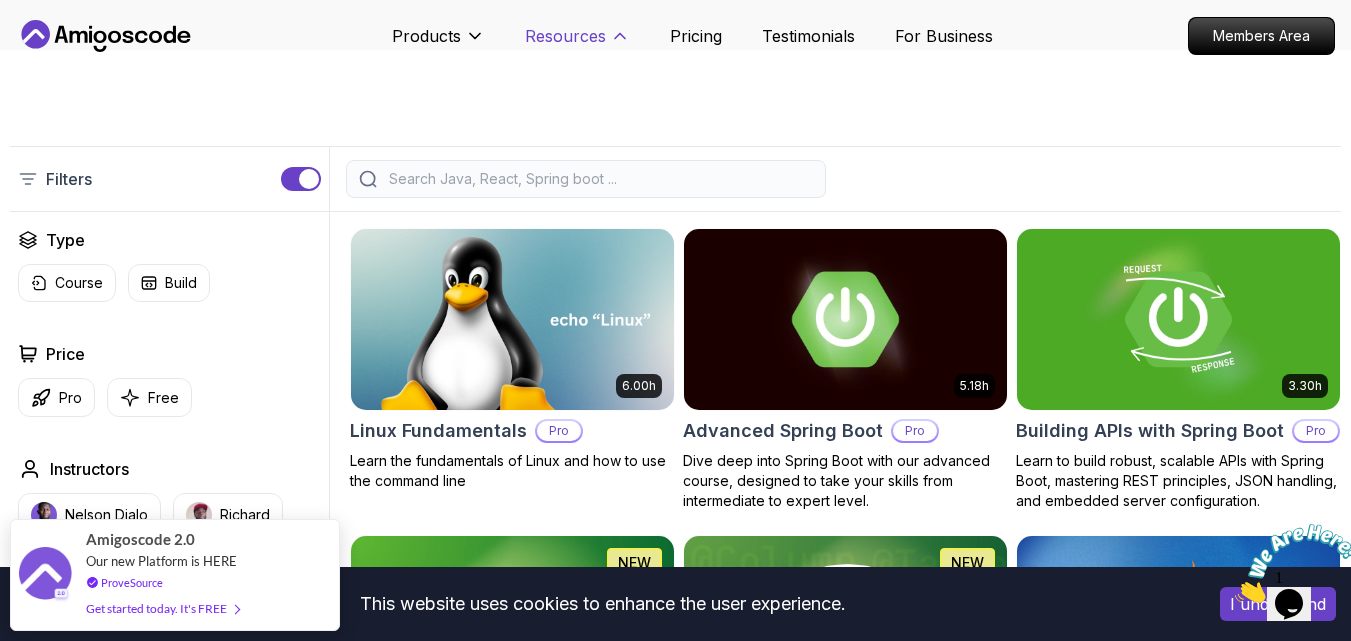 click on "Resources" at bounding box center (565, 36) 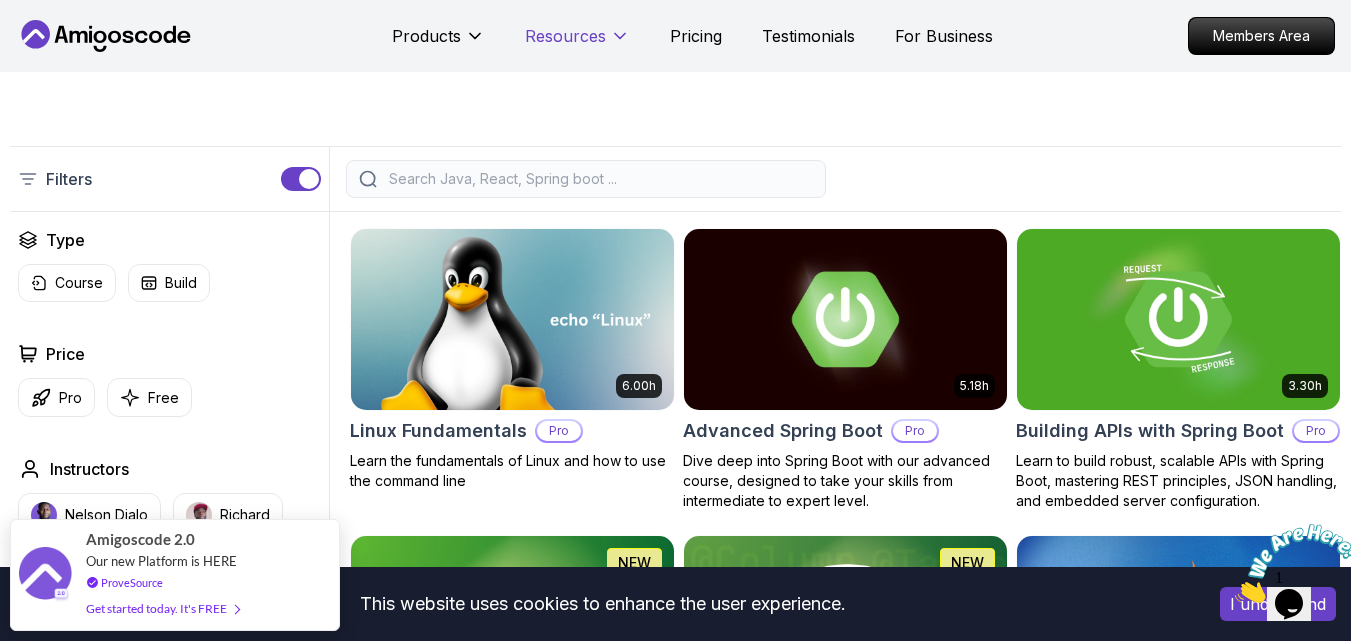 click on "Resources" at bounding box center (565, 36) 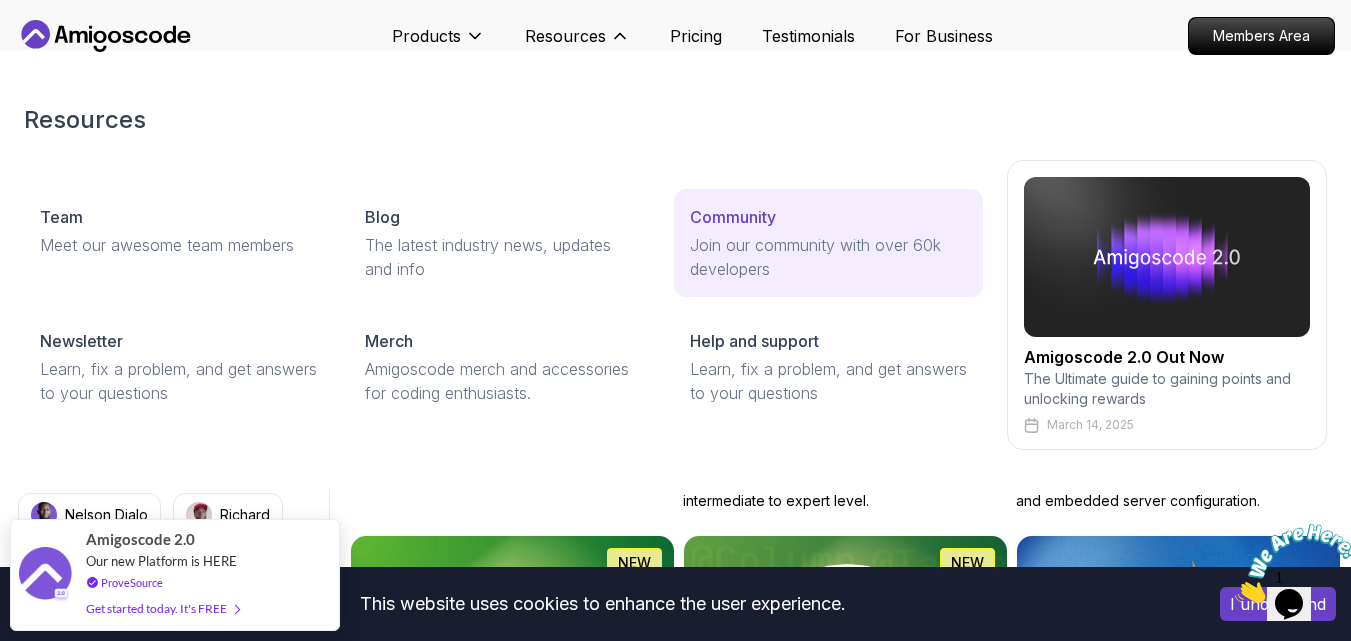 click on "Community" at bounding box center [733, 217] 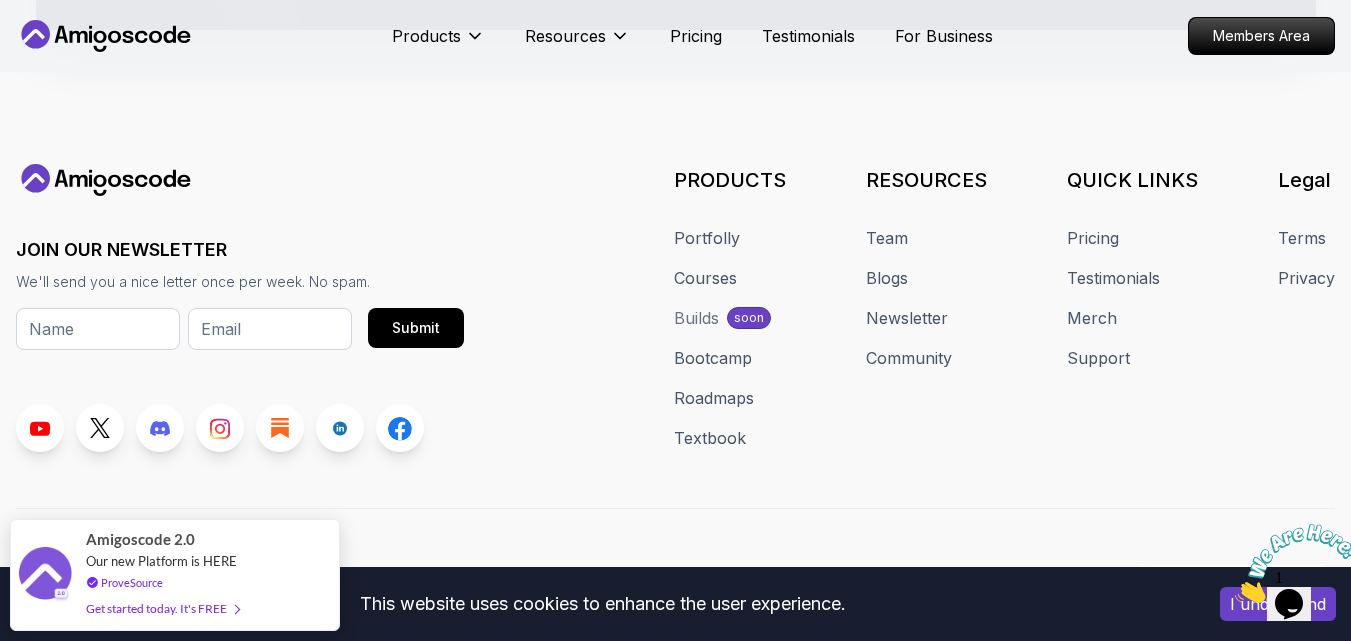 scroll, scrollTop: 2096, scrollLeft: 0, axis: vertical 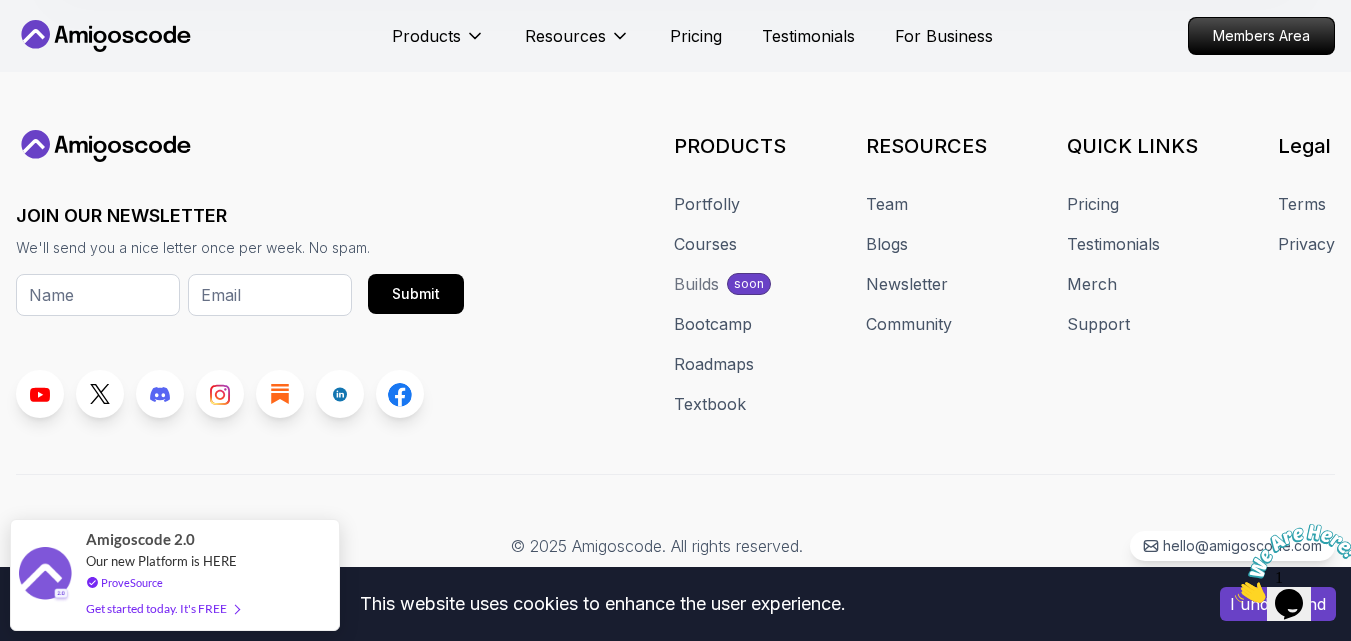click on "JOIN OUR NEWSLETTER We'll send you a nice letter once per week. No spam. Submit PRODUCTS Portfolly Courses Builds soon Bootcamp Roadmaps Textbook RESOURCES Team Blogs Newsletter Community QUICK LINKS Pricing Testimonials Merch Support Legal Terms Privacy" at bounding box center (675, 274) 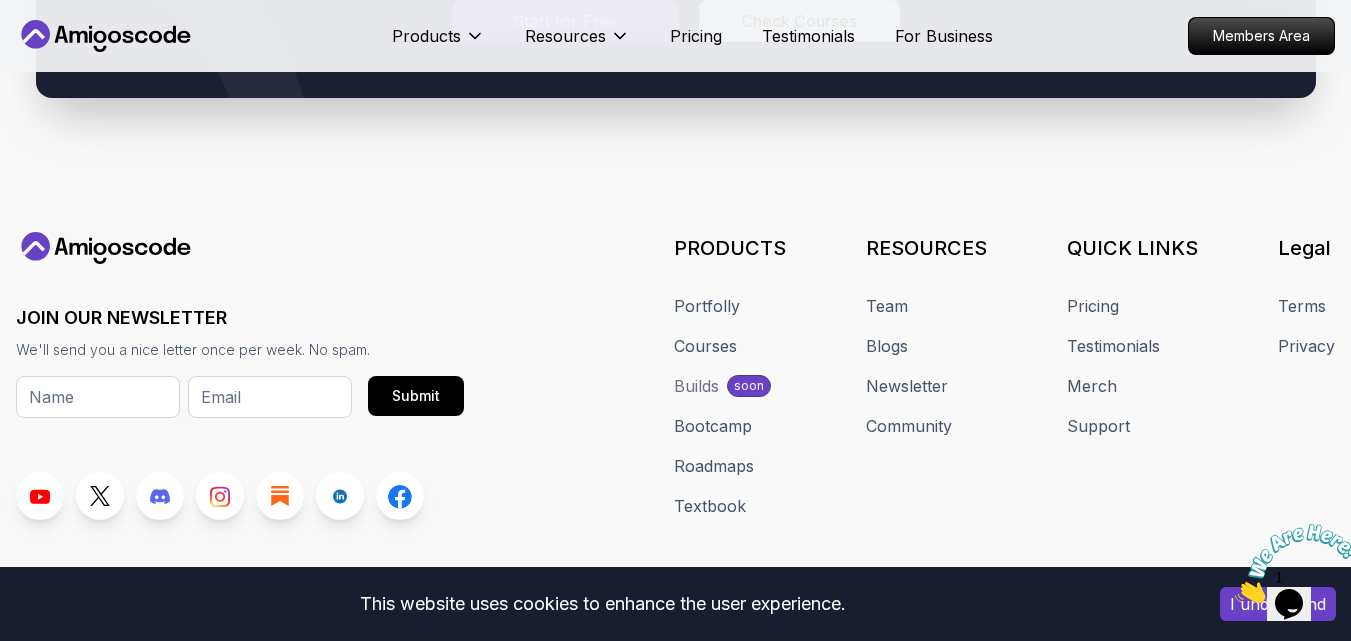scroll, scrollTop: 2096, scrollLeft: 0, axis: vertical 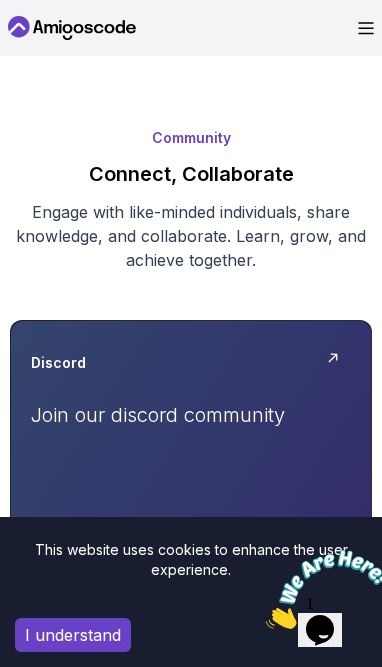 click 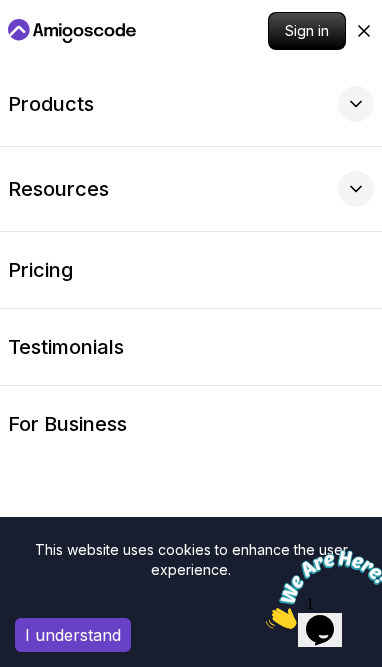 click on "Resources" at bounding box center (191, 189) 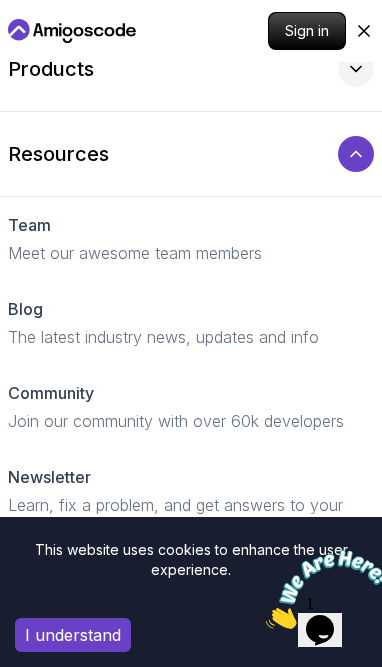 scroll, scrollTop: 0, scrollLeft: 0, axis: both 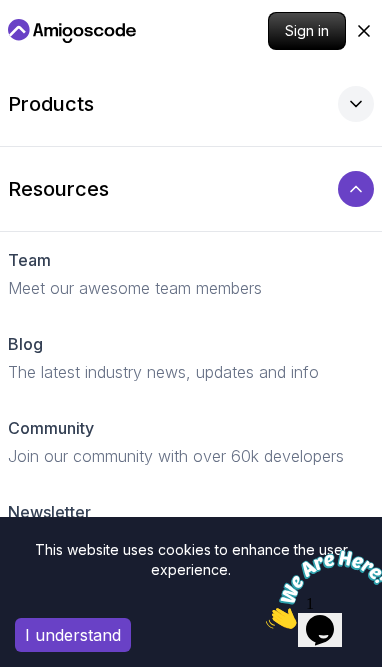 click on "Resources" at bounding box center (191, 189) 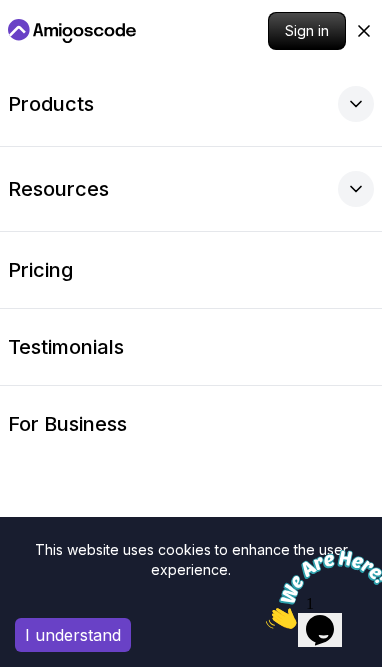 click on "Products" at bounding box center (191, 104) 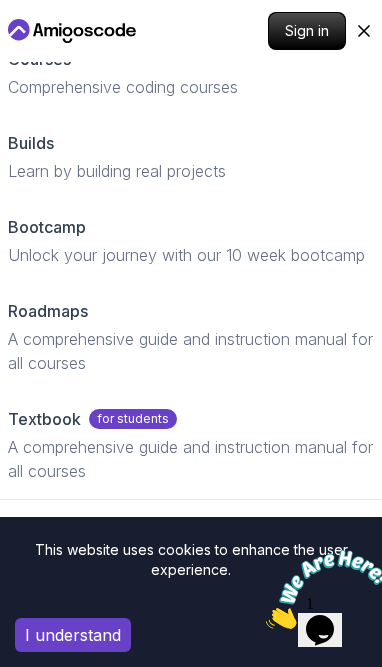 scroll, scrollTop: 100, scrollLeft: 0, axis: vertical 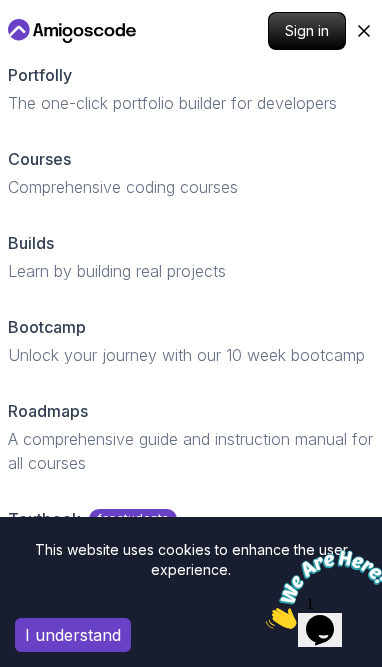 click on "Comprehensive coding courses" at bounding box center (191, 187) 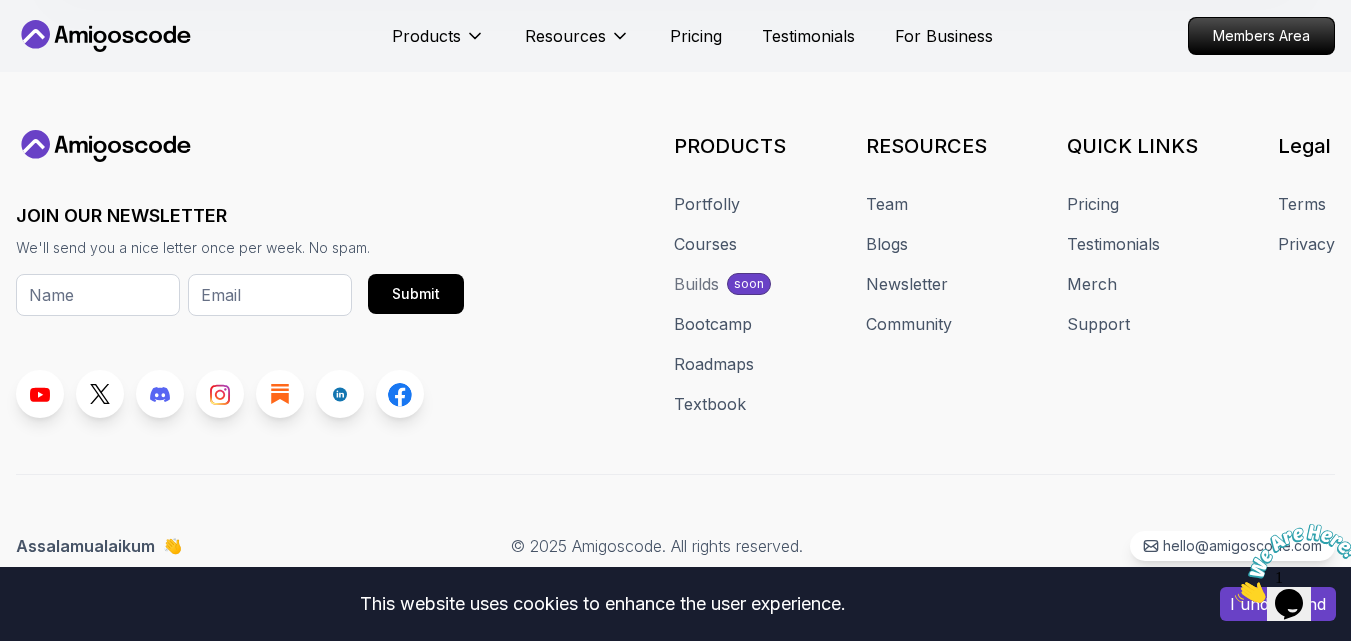 scroll, scrollTop: 8325, scrollLeft: 0, axis: vertical 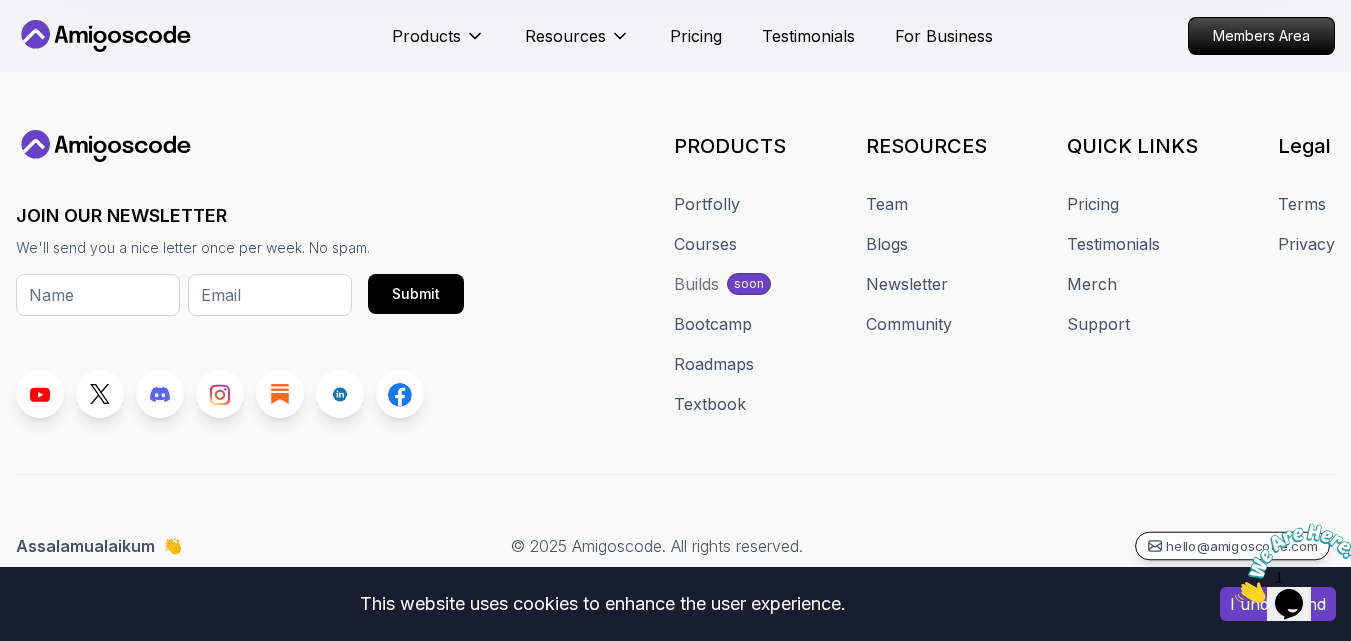 click on "hello@amigoscode.com" at bounding box center (1241, 546) 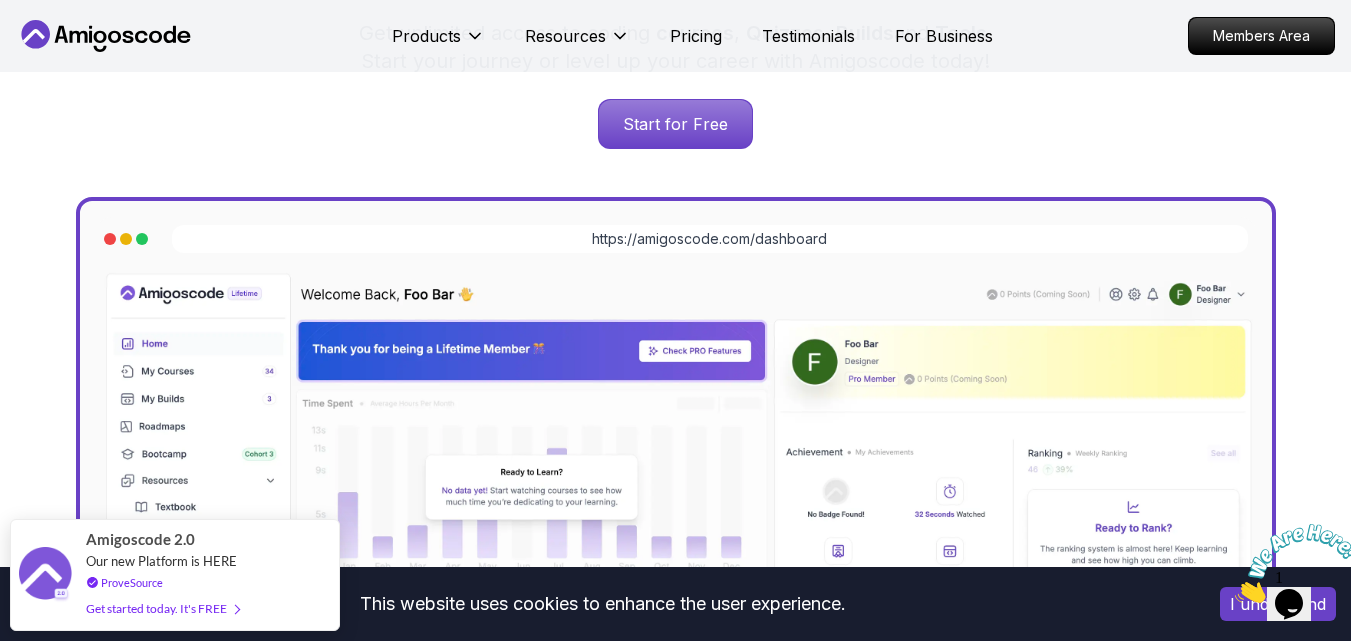 scroll, scrollTop: 0, scrollLeft: 0, axis: both 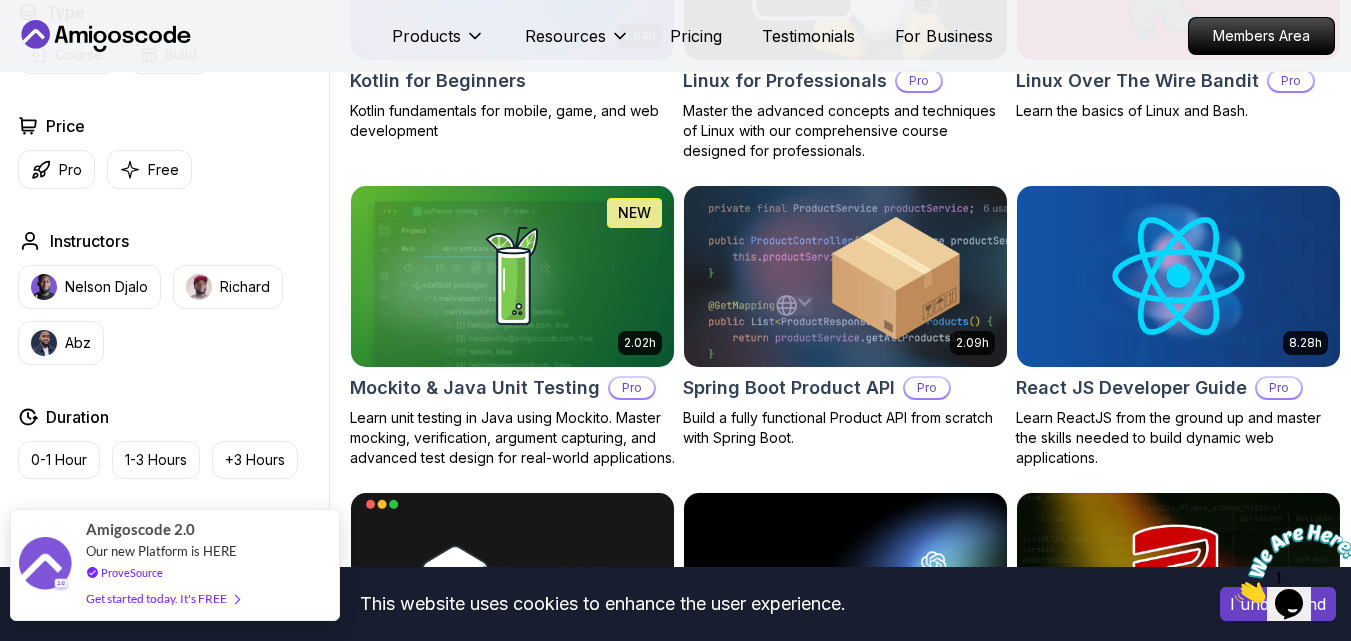 click on "Our new Platform is HERE" at bounding box center [166, 551] 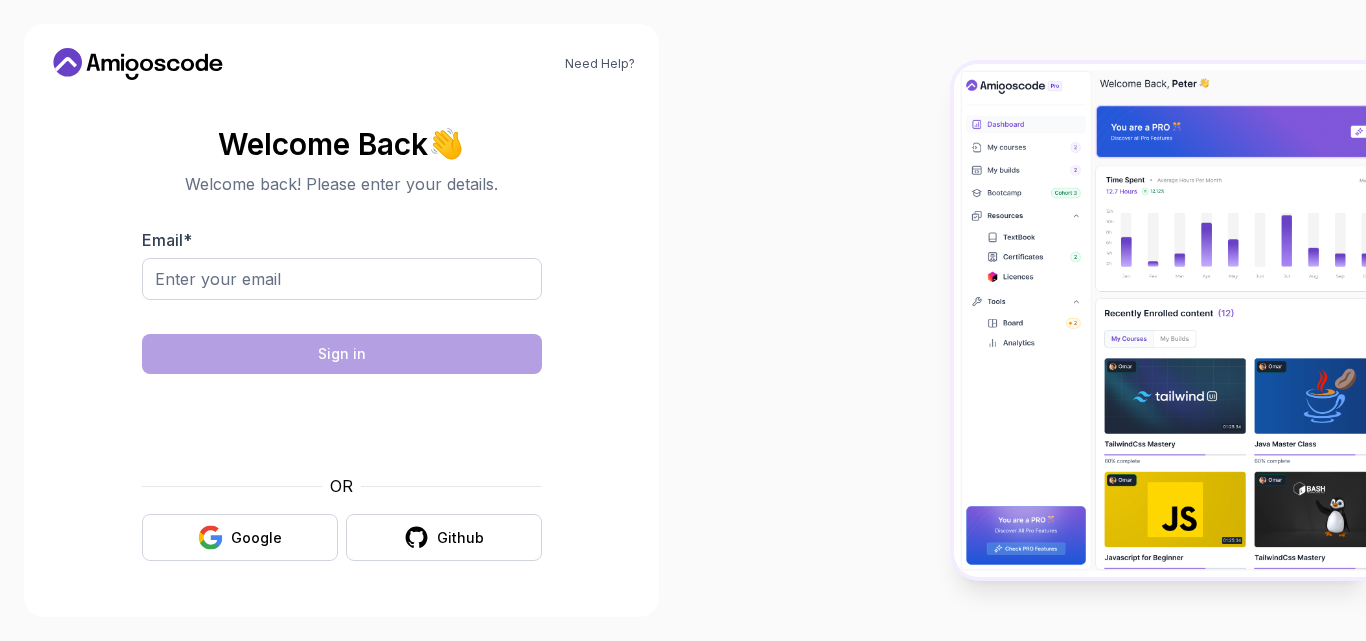 scroll, scrollTop: 0, scrollLeft: 0, axis: both 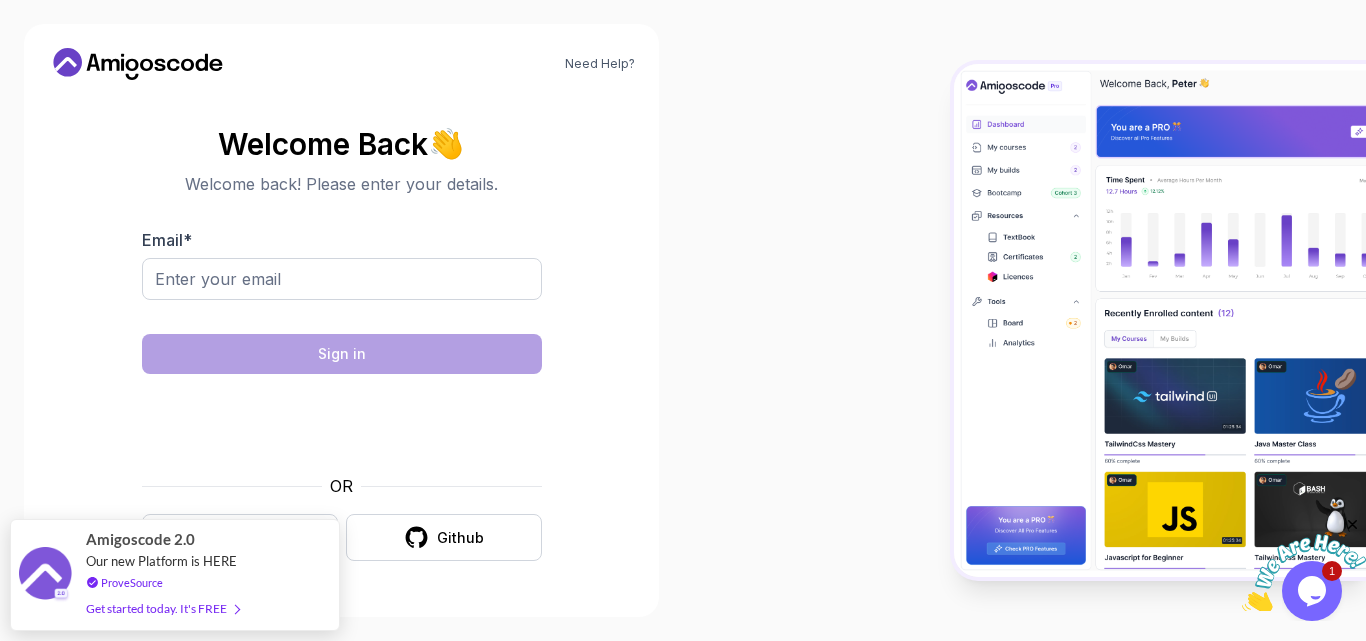 click on "👋" at bounding box center (447, 144) 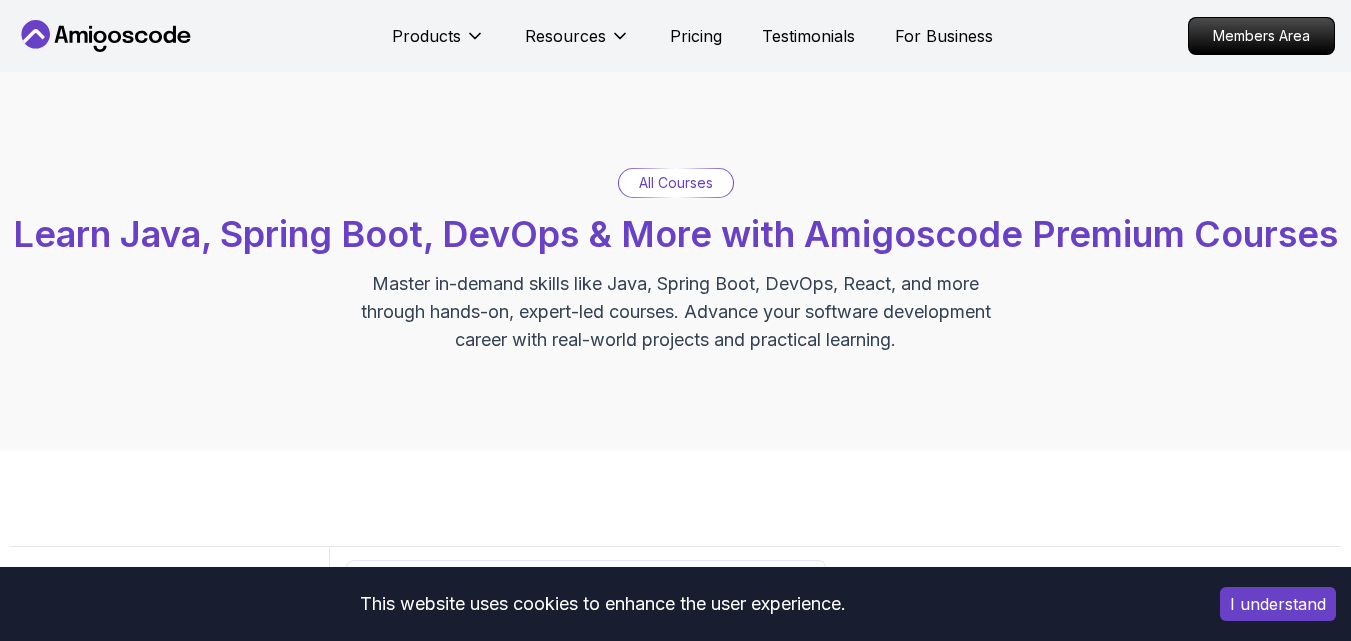 scroll, scrollTop: 0, scrollLeft: 0, axis: both 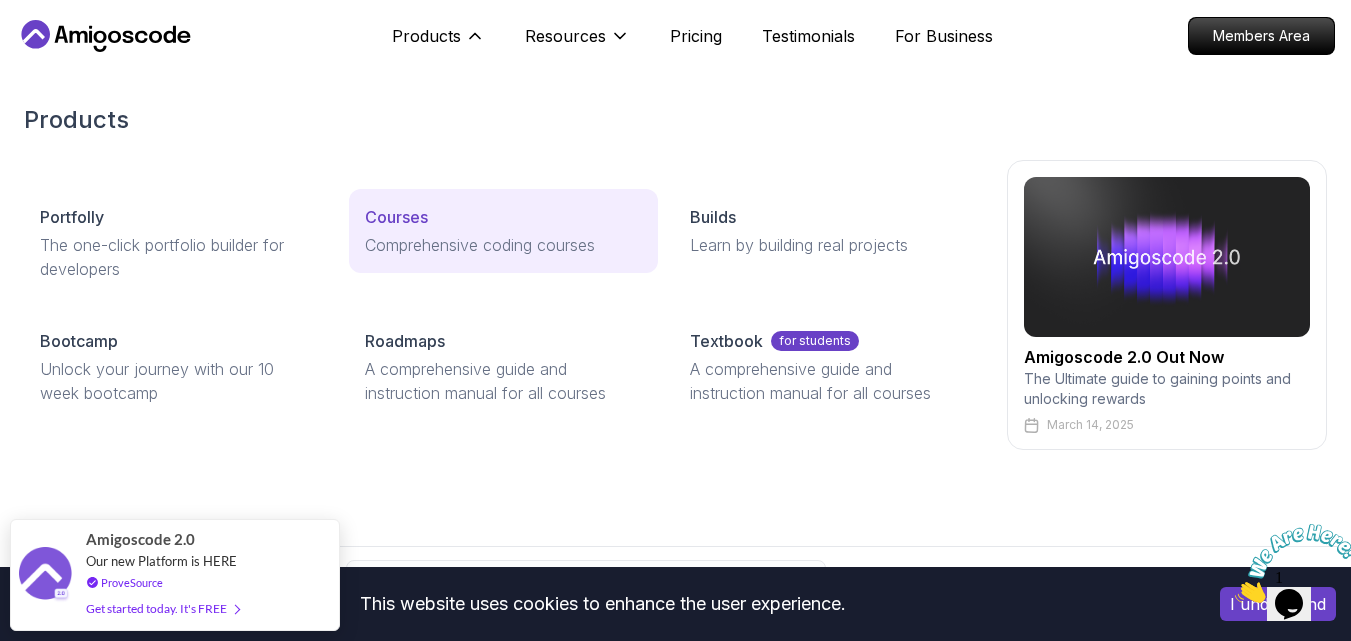 click on "Courses Comprehensive coding courses" at bounding box center [503, 231] 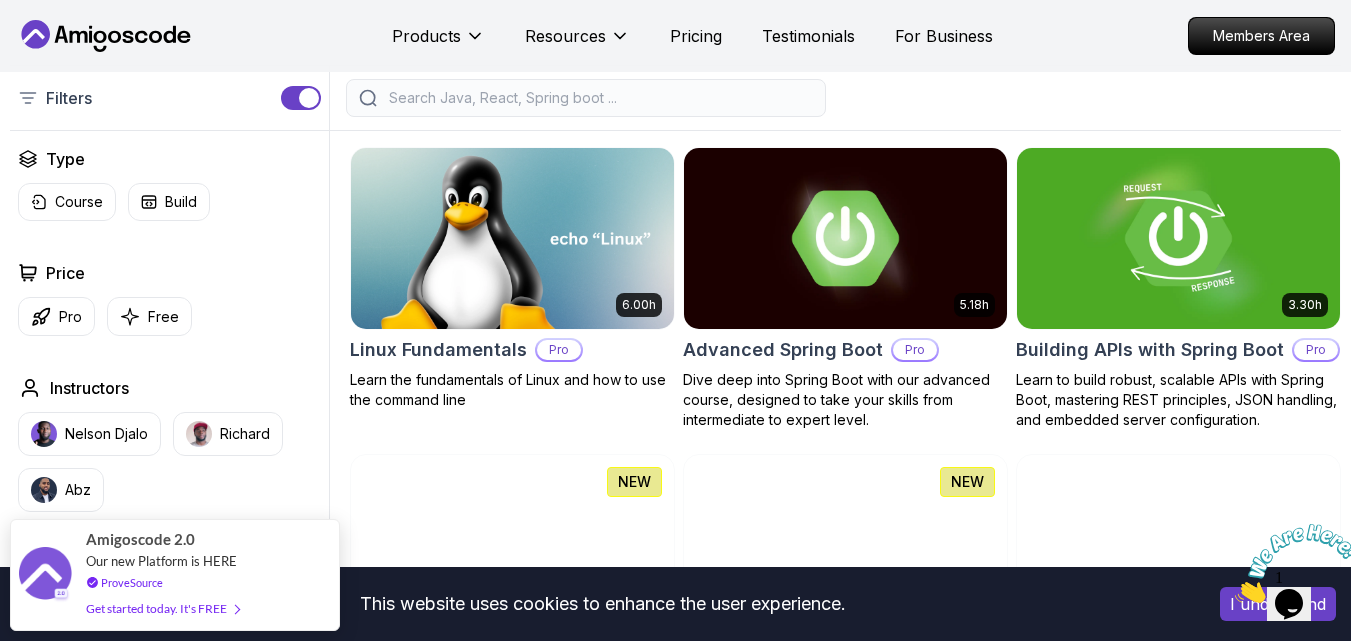 scroll, scrollTop: 482, scrollLeft: 0, axis: vertical 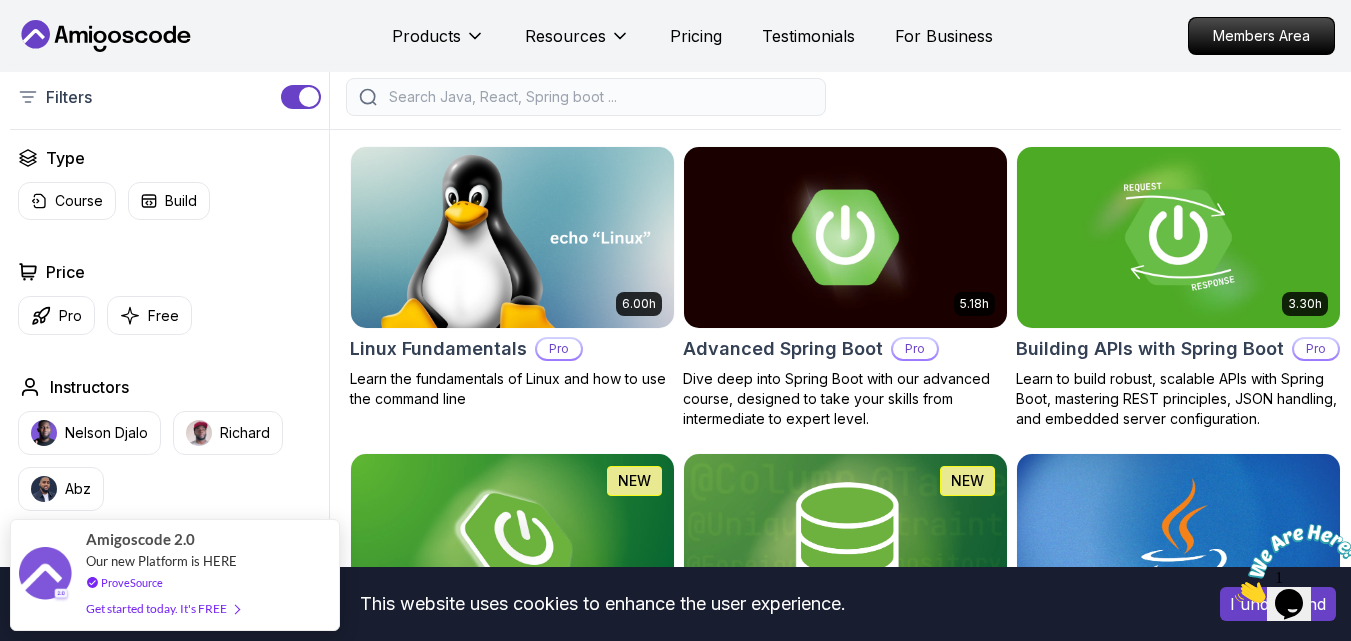 click at bounding box center (599, 97) 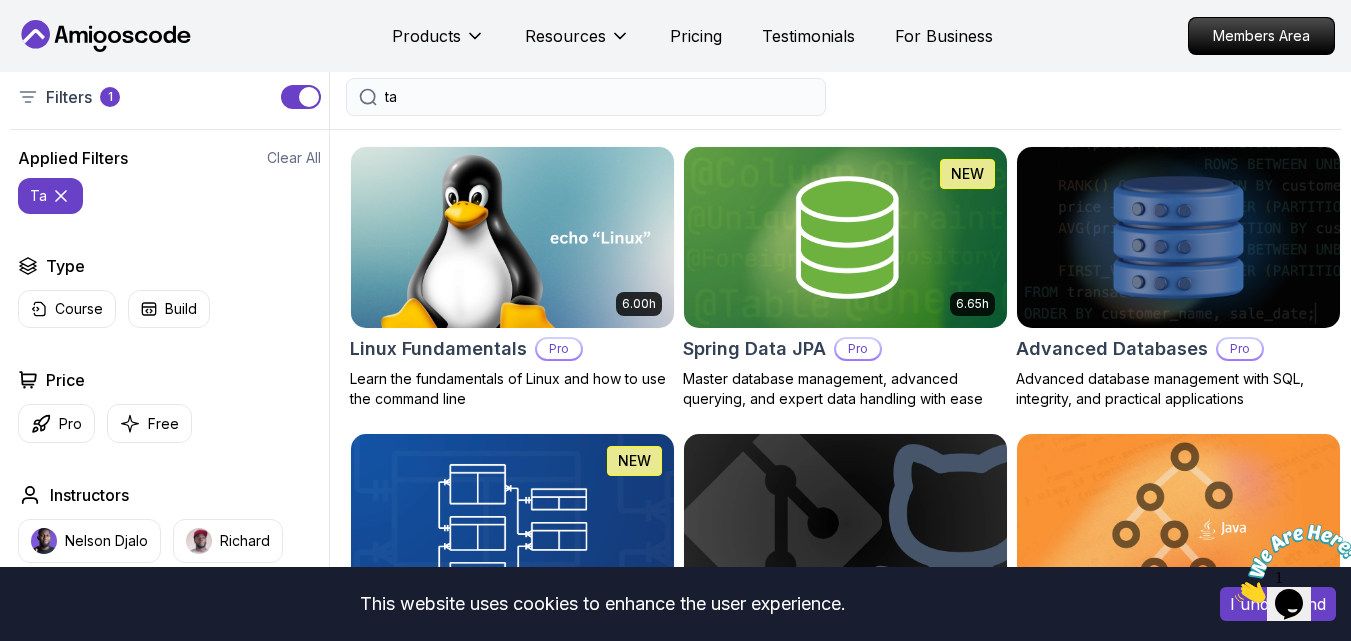 type on "t" 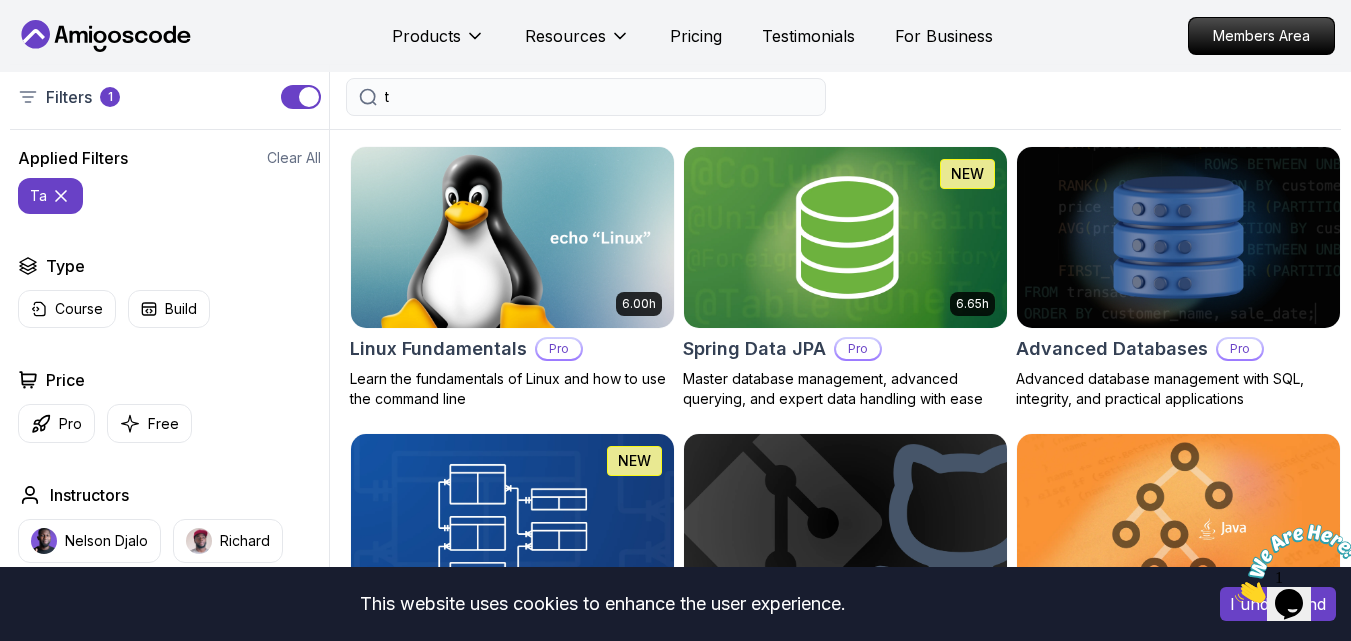 type 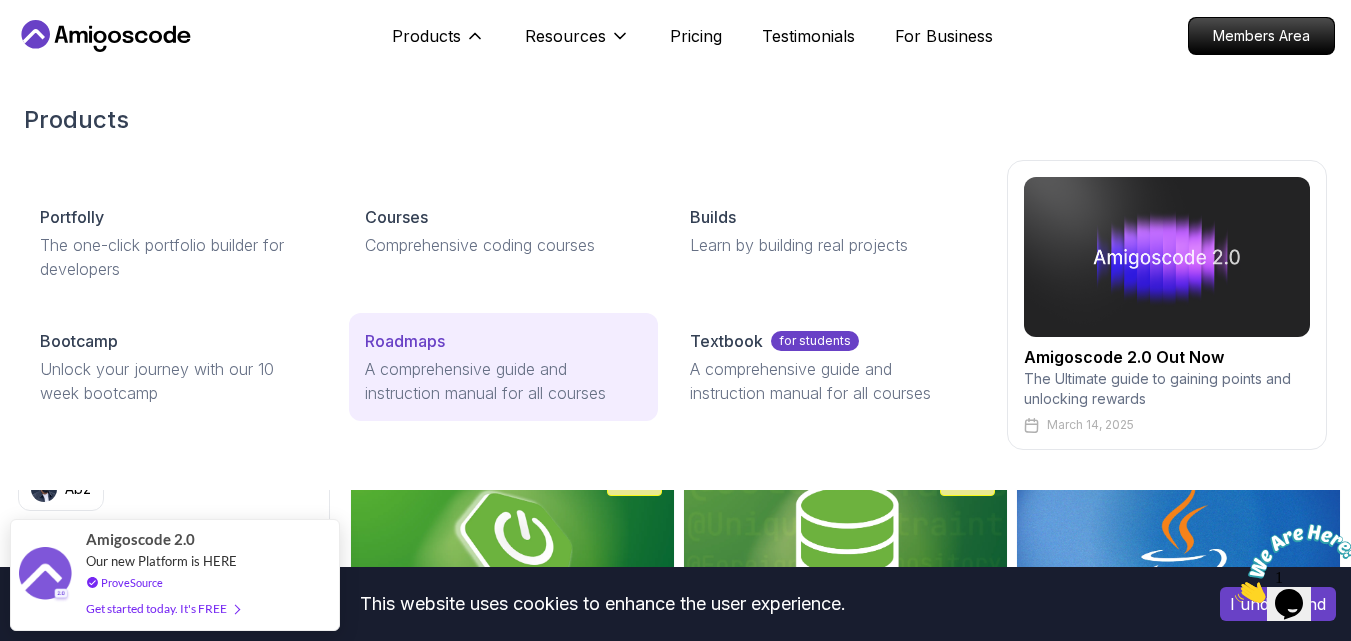 click on "A comprehensive guide and instruction manual for all courses" at bounding box center (503, 381) 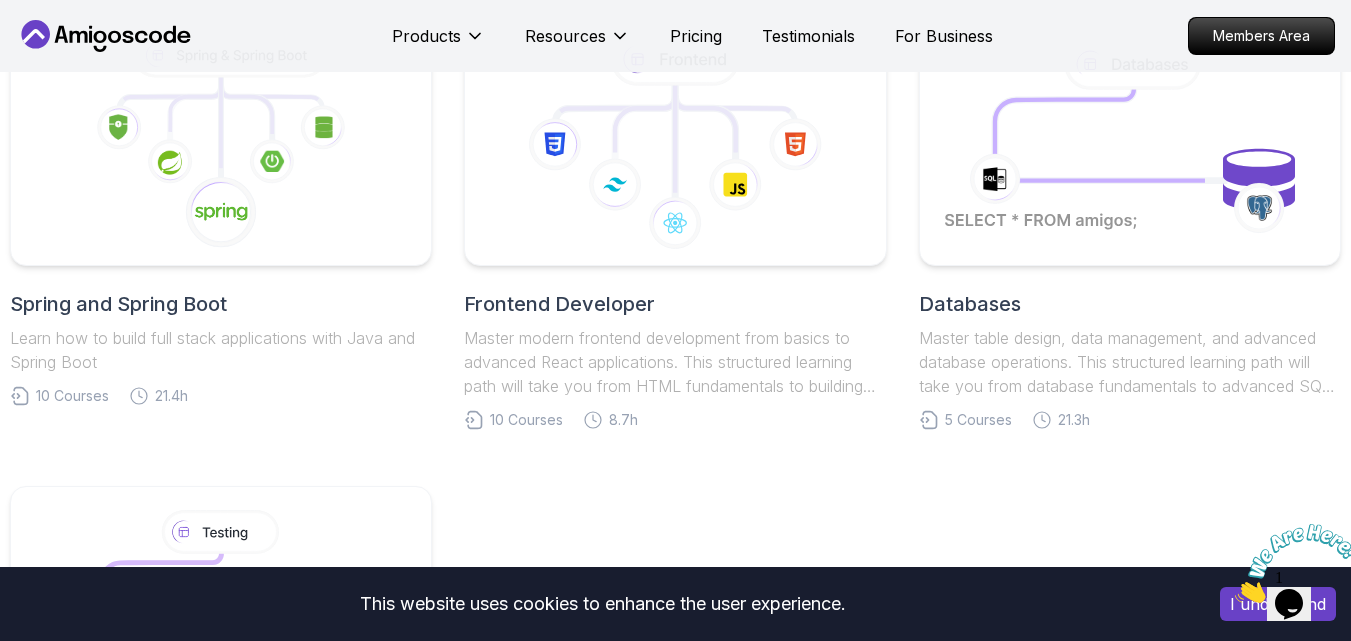 scroll, scrollTop: 900, scrollLeft: 0, axis: vertical 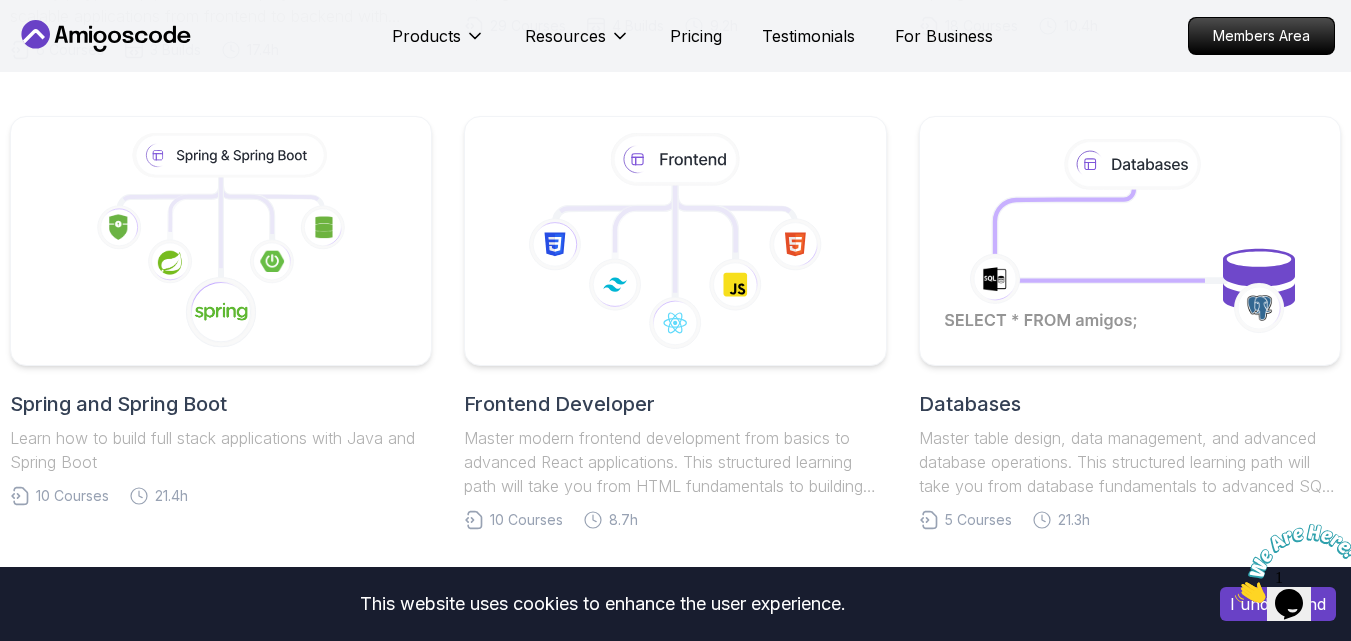 click 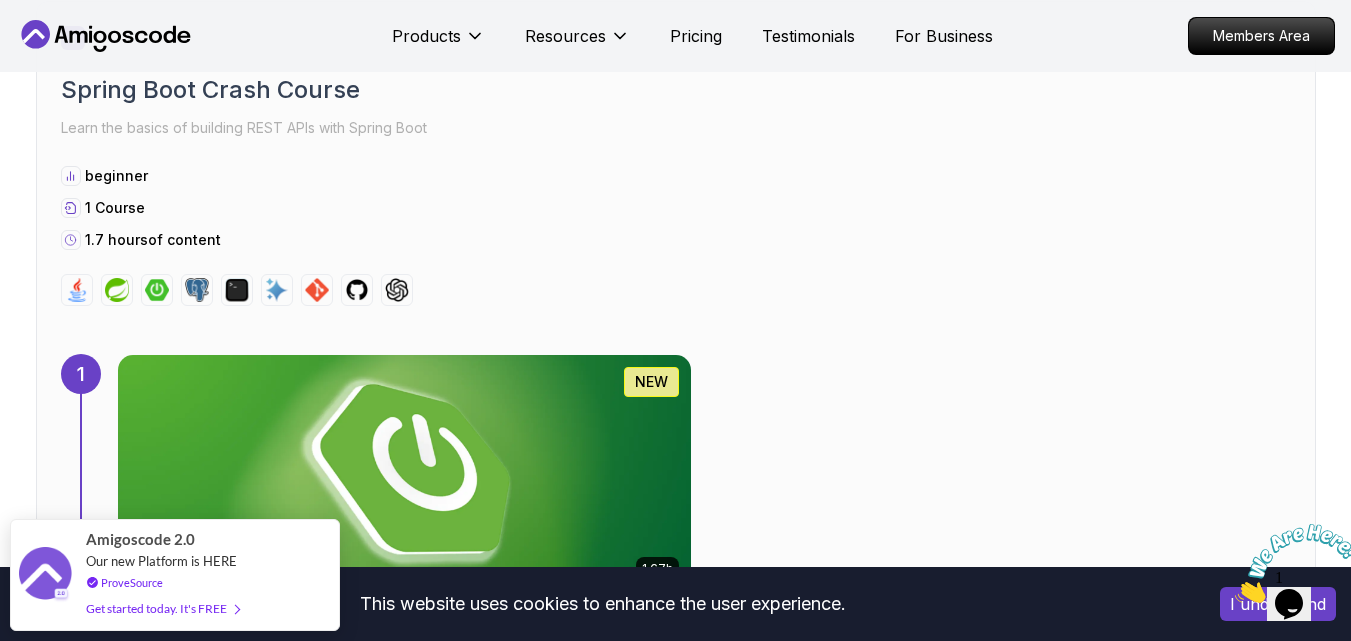 scroll, scrollTop: 1100, scrollLeft: 0, axis: vertical 